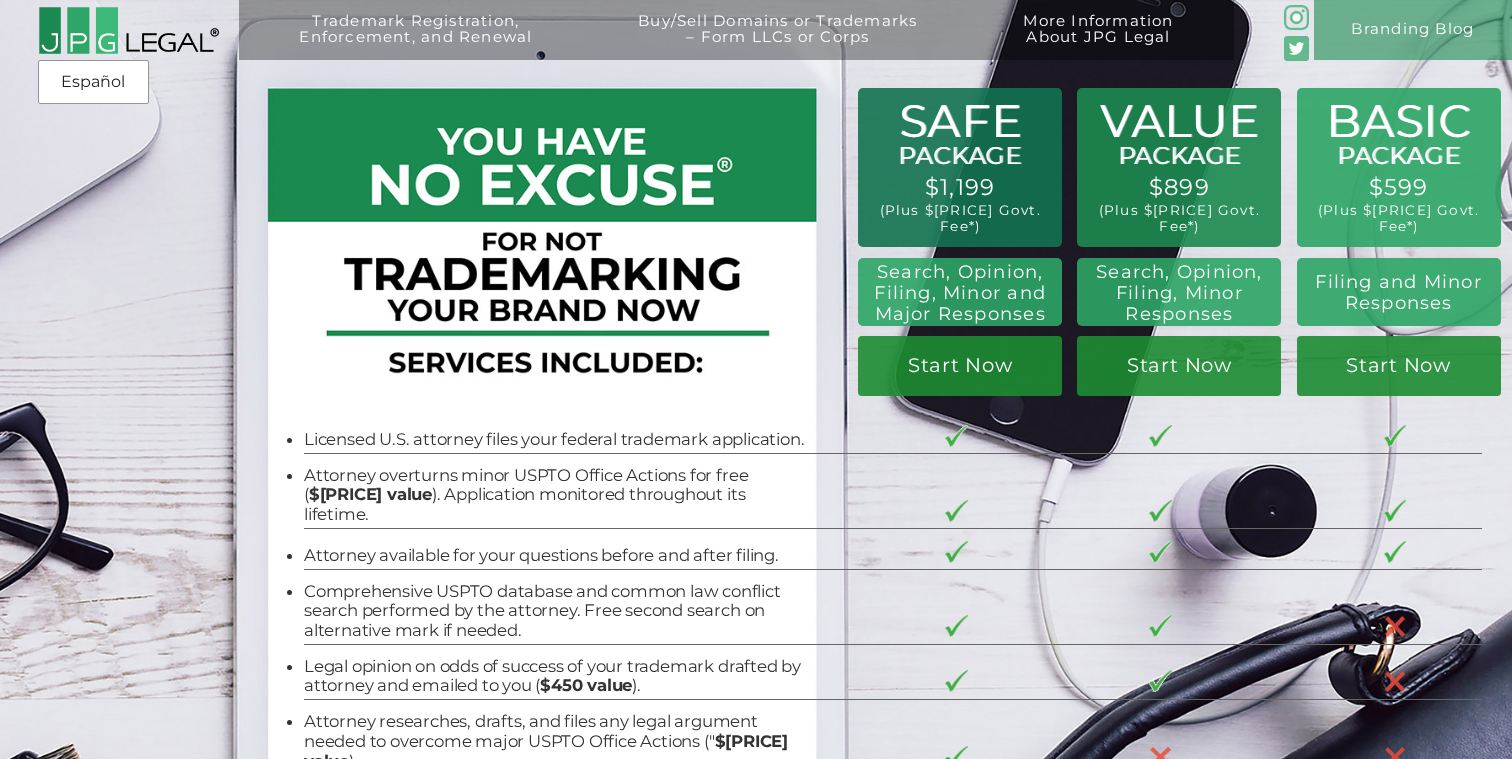 scroll, scrollTop: 0, scrollLeft: 0, axis: both 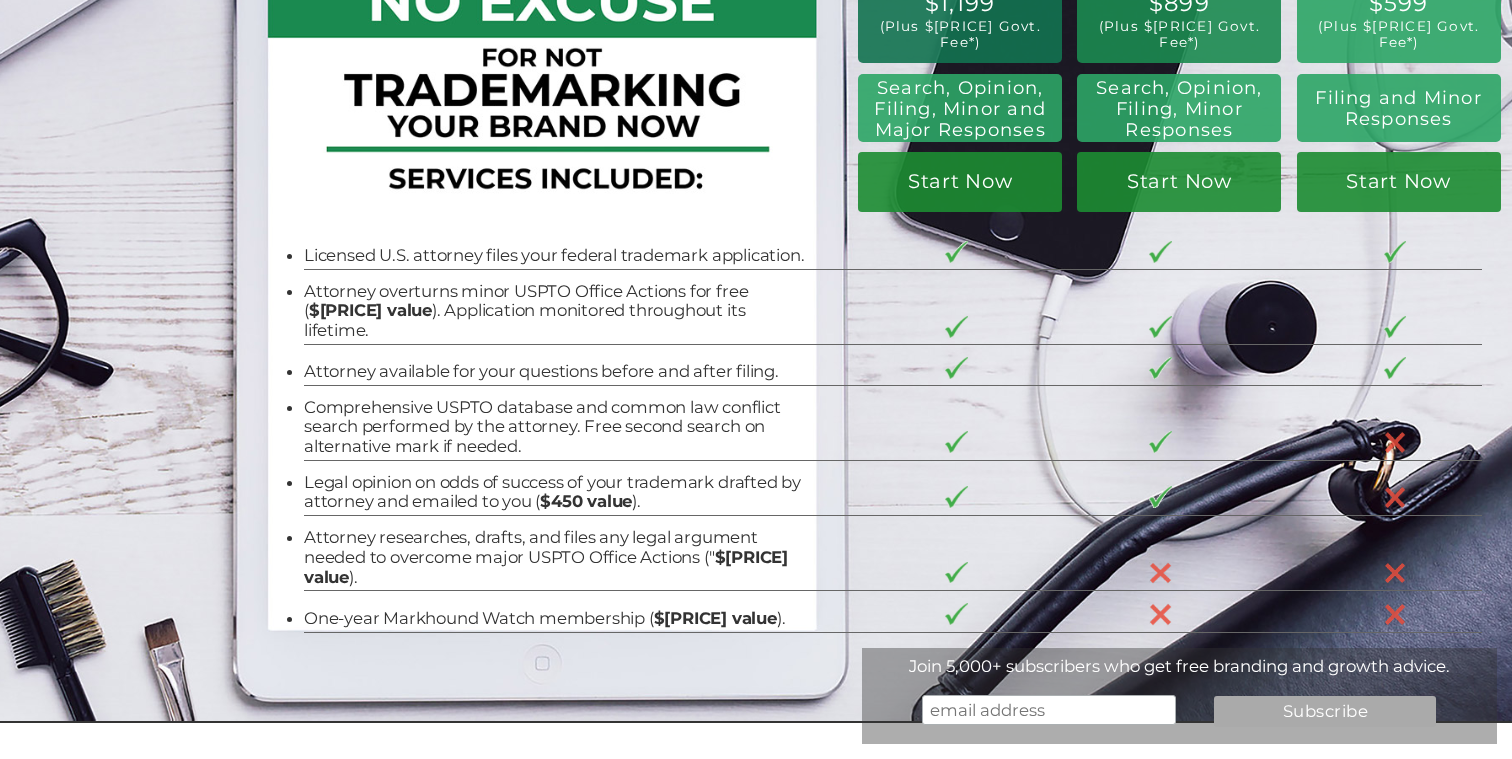 click on "Attorney overturns minor USPTO Office Actions for free ( $399 value ). Application monitored throughout its lifetime." at bounding box center [559, 311] 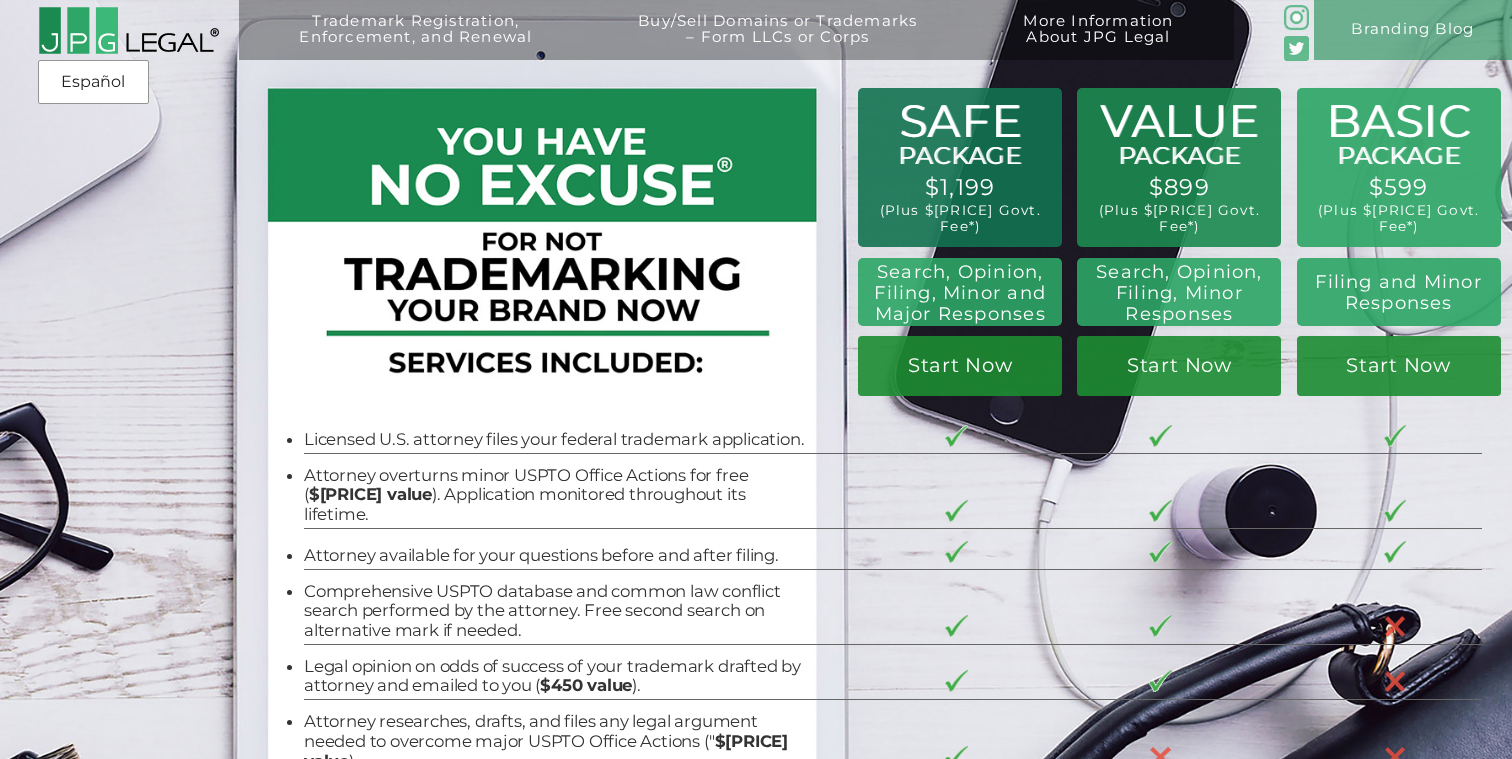 scroll, scrollTop: 0, scrollLeft: 0, axis: both 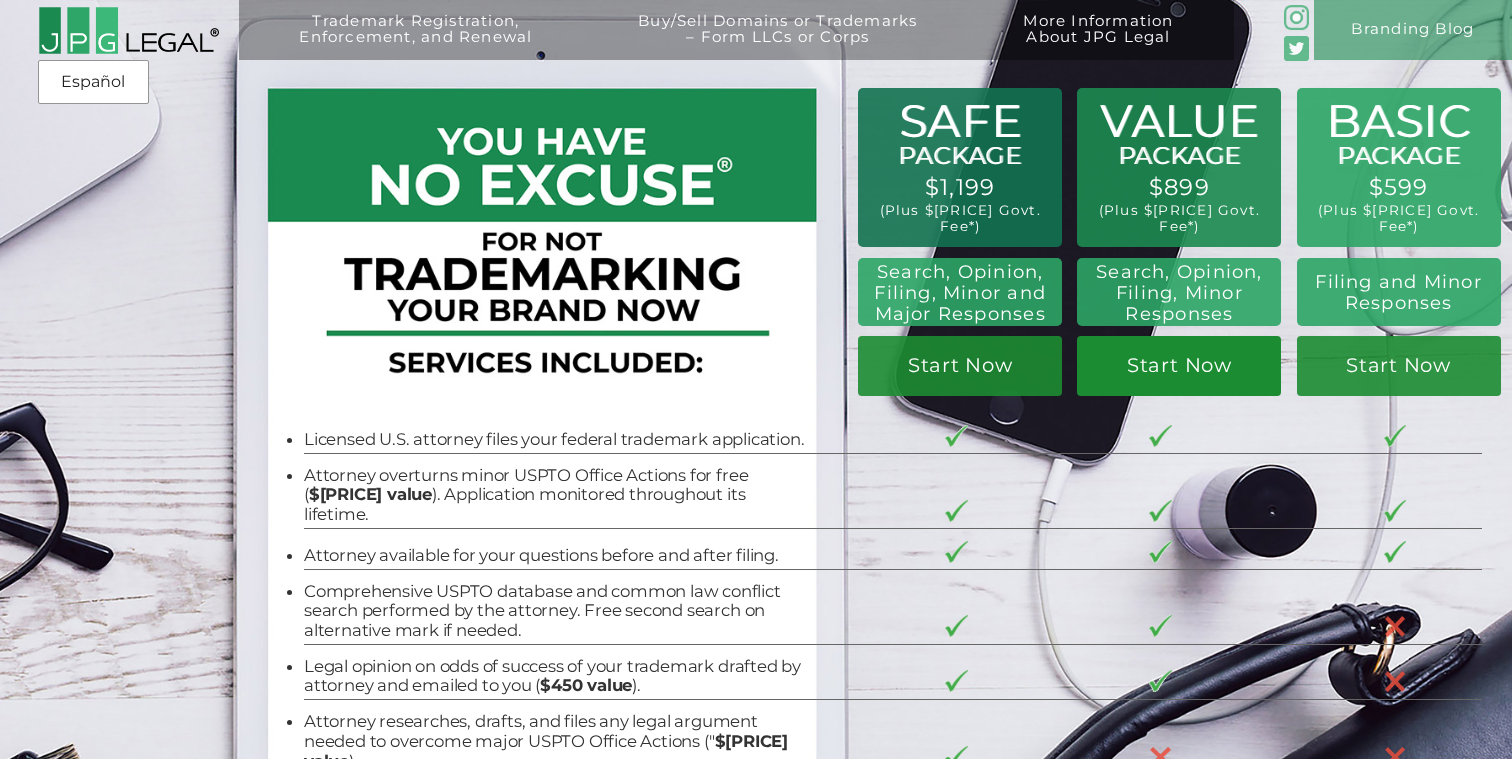 click on "Start Now" at bounding box center [1179, 366] 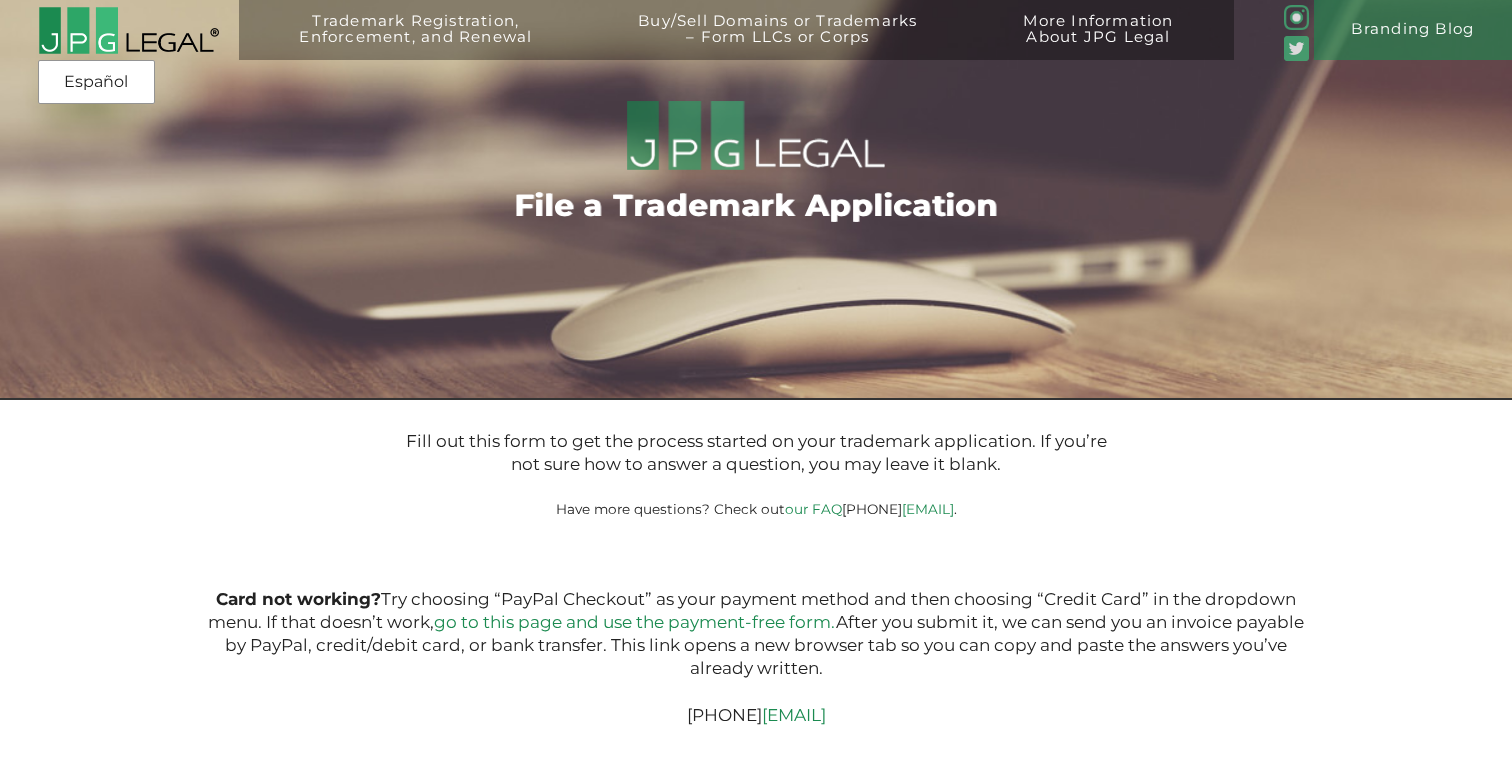 scroll, scrollTop: 0, scrollLeft: 0, axis: both 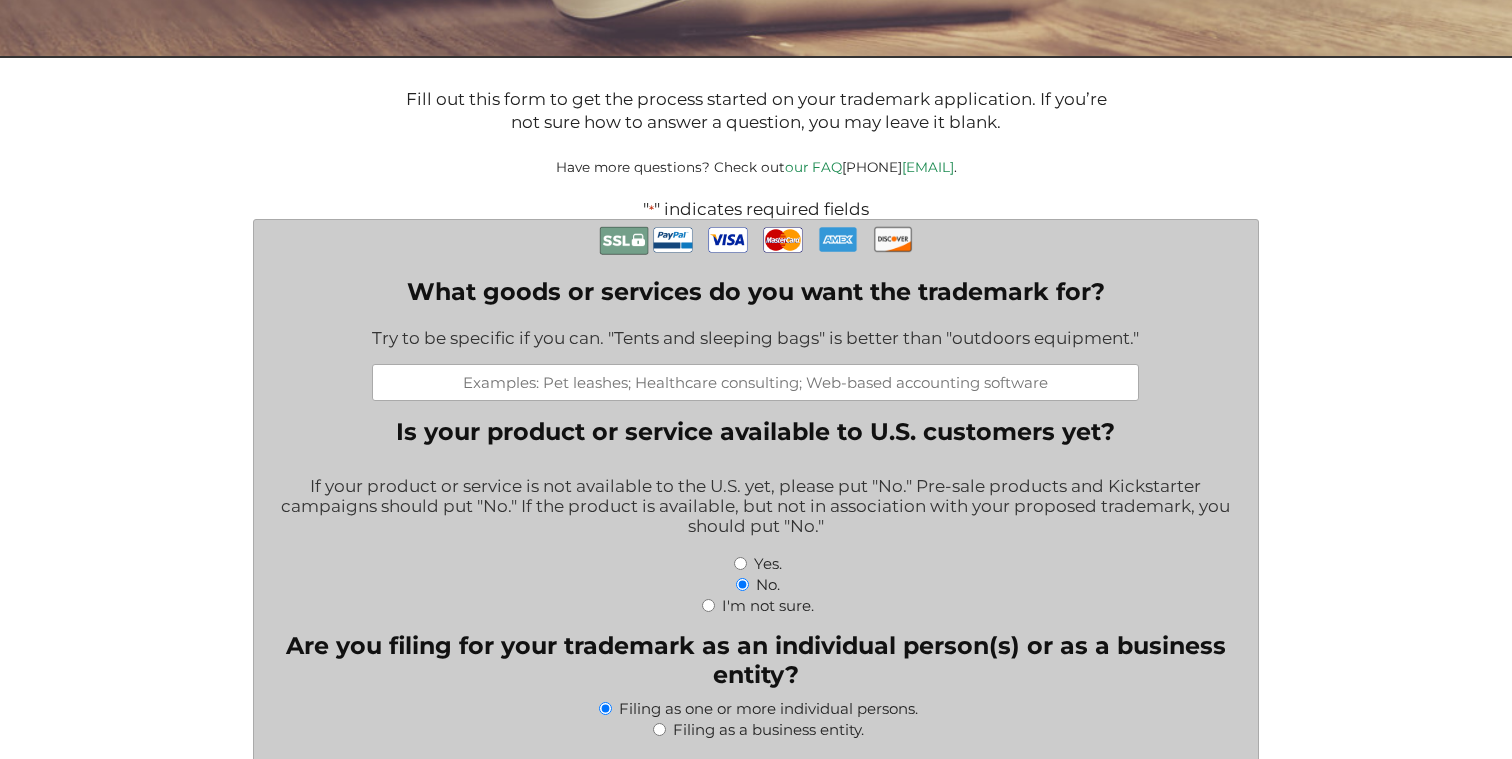click on "" * " indicates required fields
What goods or services do you want the trademark for? Try to be specific if you can. "Tents and sleeping bags" is better than "outdoors equipment." Is your product or service available to U.S. customers yet? If your product or service is not available to the U.S. yet, please put "No." Pre-sale products and Kickstarter campaigns should put "No." If the product is available, but not in association with your proposed trademark, you should put "No."
Yes.
No.
I'm not sure.
Are you filing for your trademark as an individual person(s) or as a business entity?
Filing as one or more individual persons.
Filing as a business entity.
If you haven't formed a business entity yet, but you plan to later, choose "individual person(s)."" at bounding box center [756, 1908] 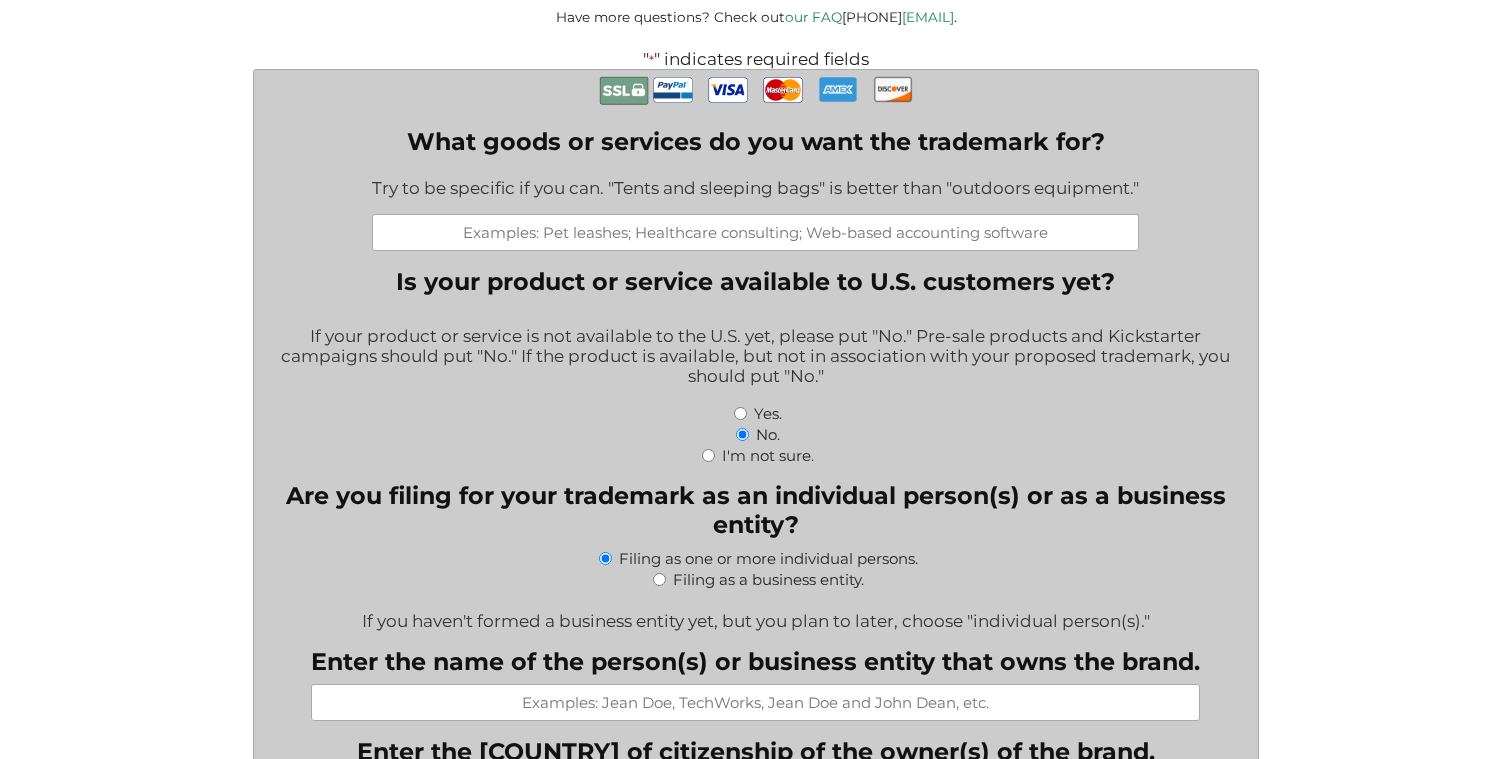 scroll, scrollTop: 501, scrollLeft: 0, axis: vertical 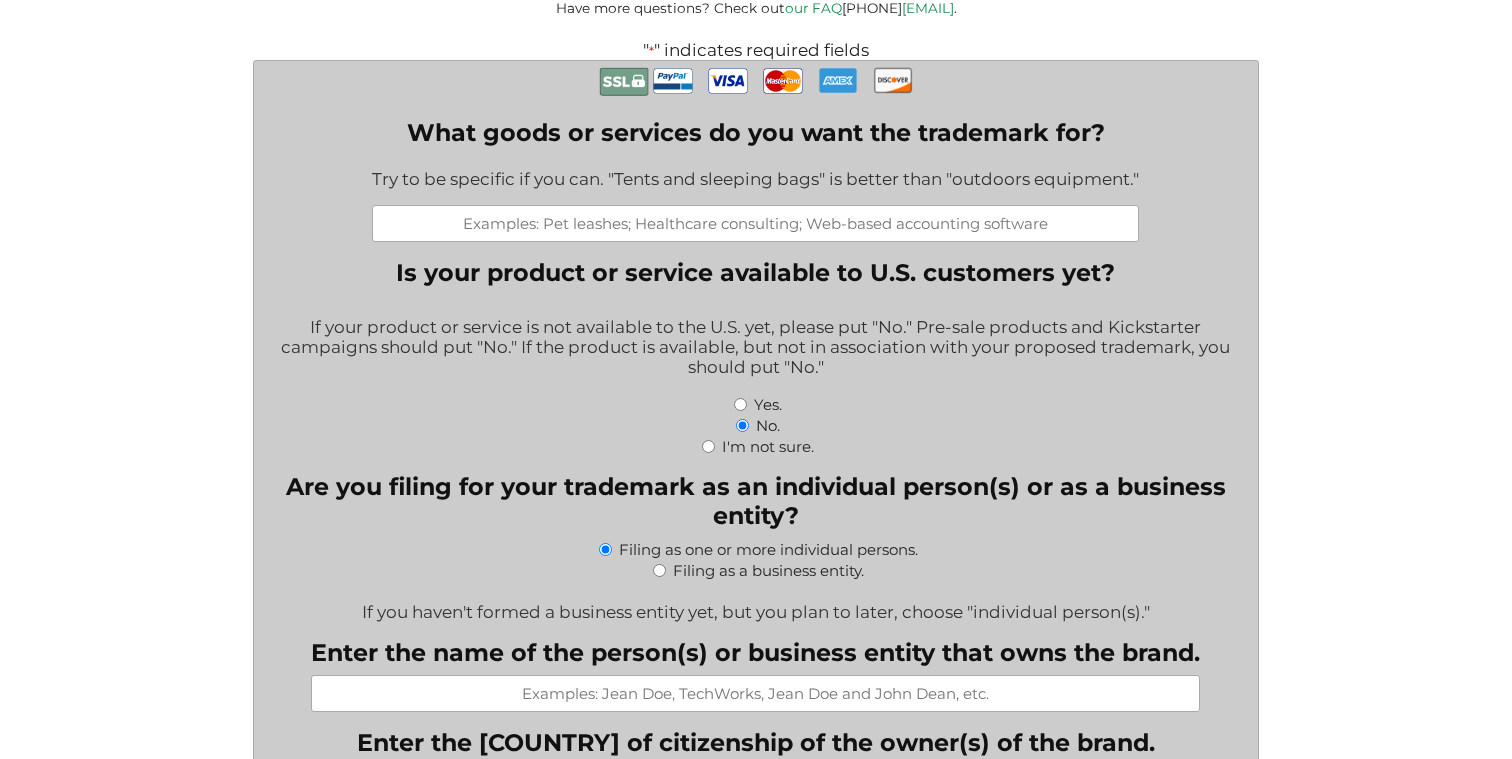 click on "" * " indicates required fields
What goods or services do you want the trademark for? Try to be specific if you can. "Tents and sleeping bags" is better than "outdoors equipment." Is your product or service available to U.S. customers yet? If your product or service is not available to the U.S. yet, please put "No." Pre-sale products and Kickstarter campaigns should put "No." If the product is available, but not in association with your proposed trademark, you should put "No."
Yes.
No.
I'm not sure.
Are you filing for your trademark as an individual person(s) or as a business entity?
Filing as one or more individual persons.
Filing as a business entity.
If you haven't formed a business entity yet, but you plan to later, choose "individual person(s)."" at bounding box center [756, 1749] 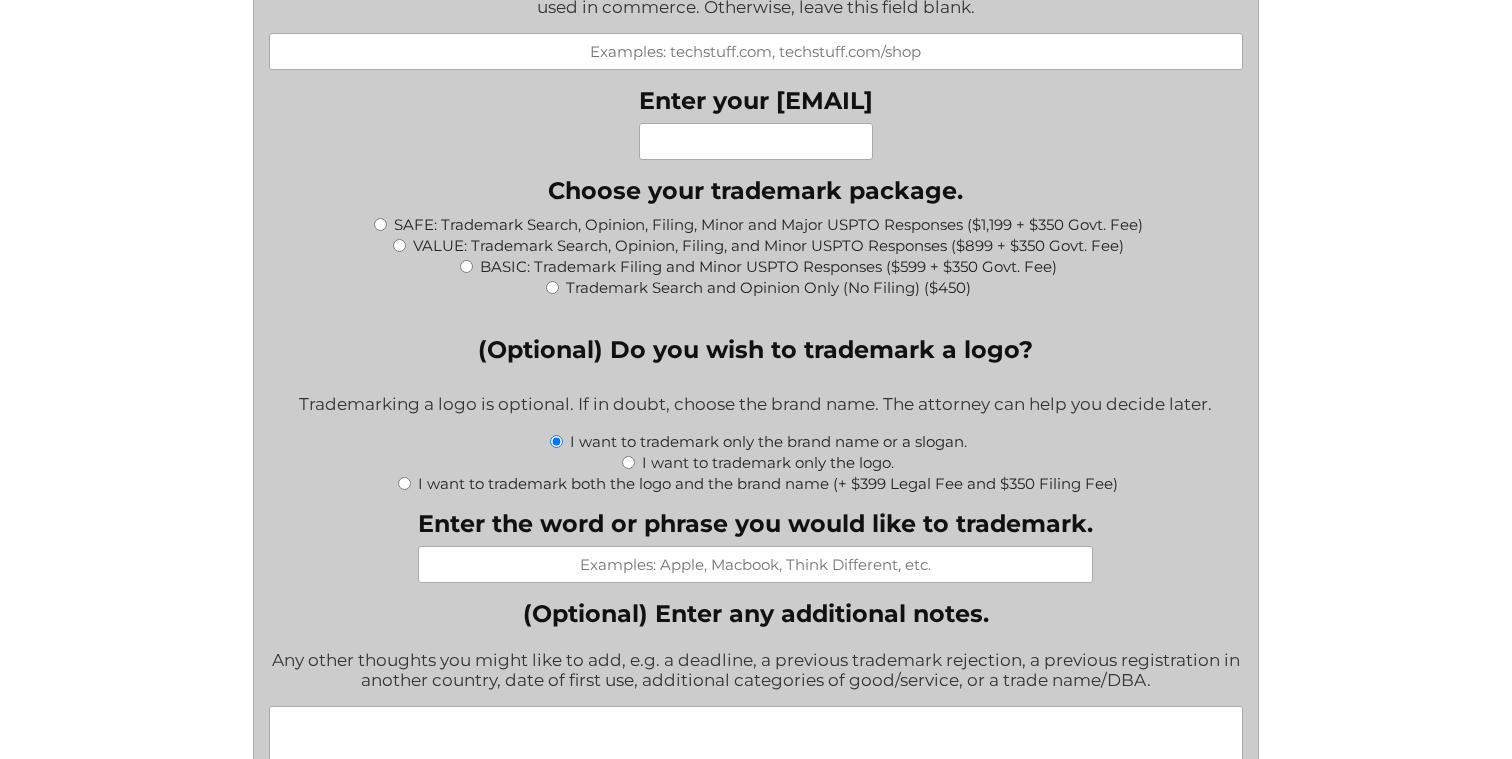 scroll, scrollTop: 1947, scrollLeft: 0, axis: vertical 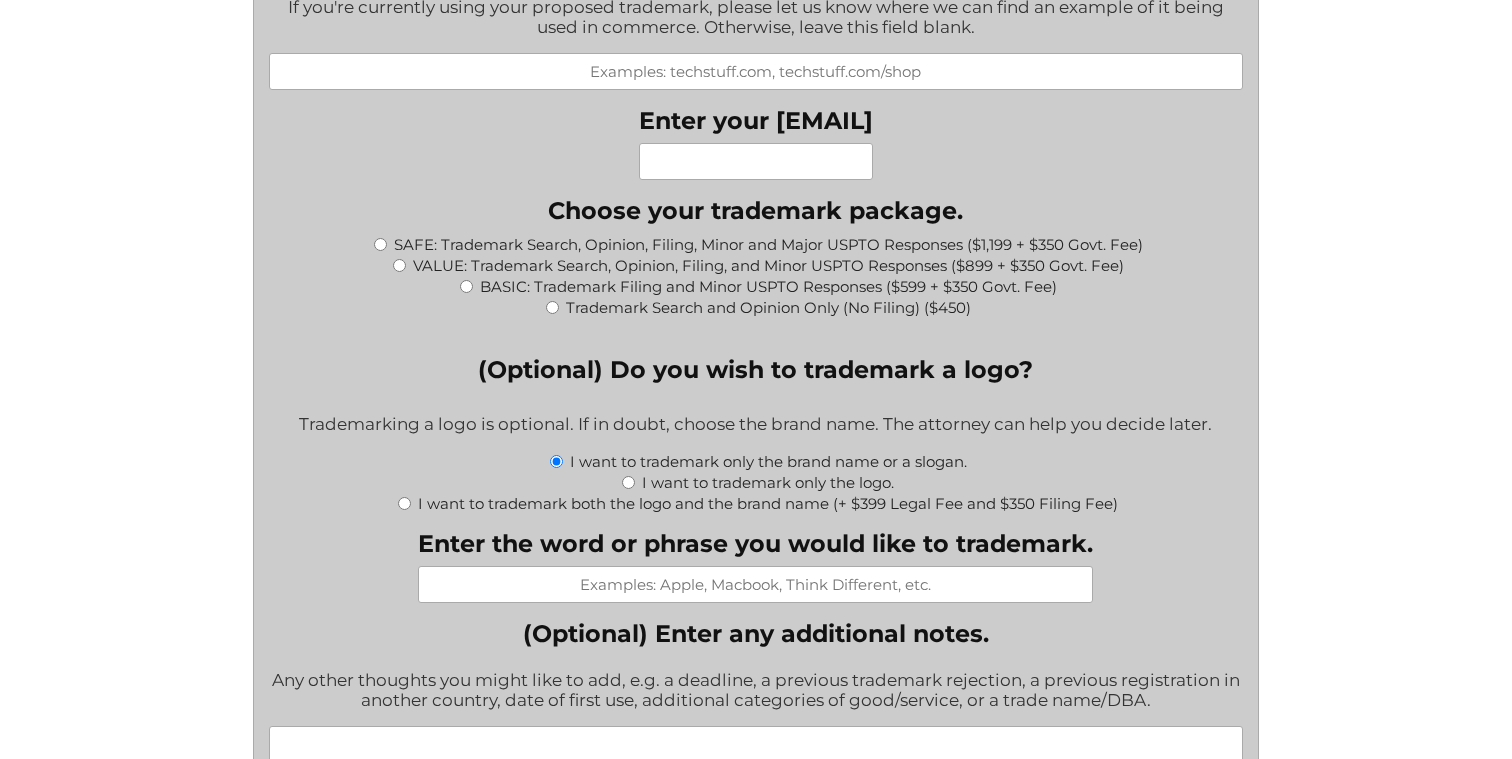 click on "VALUE: Trademark Search, Opinion, Filing, and Minor USPTO Responses ($899 + $350 Govt. Fee)" at bounding box center [399, 265] 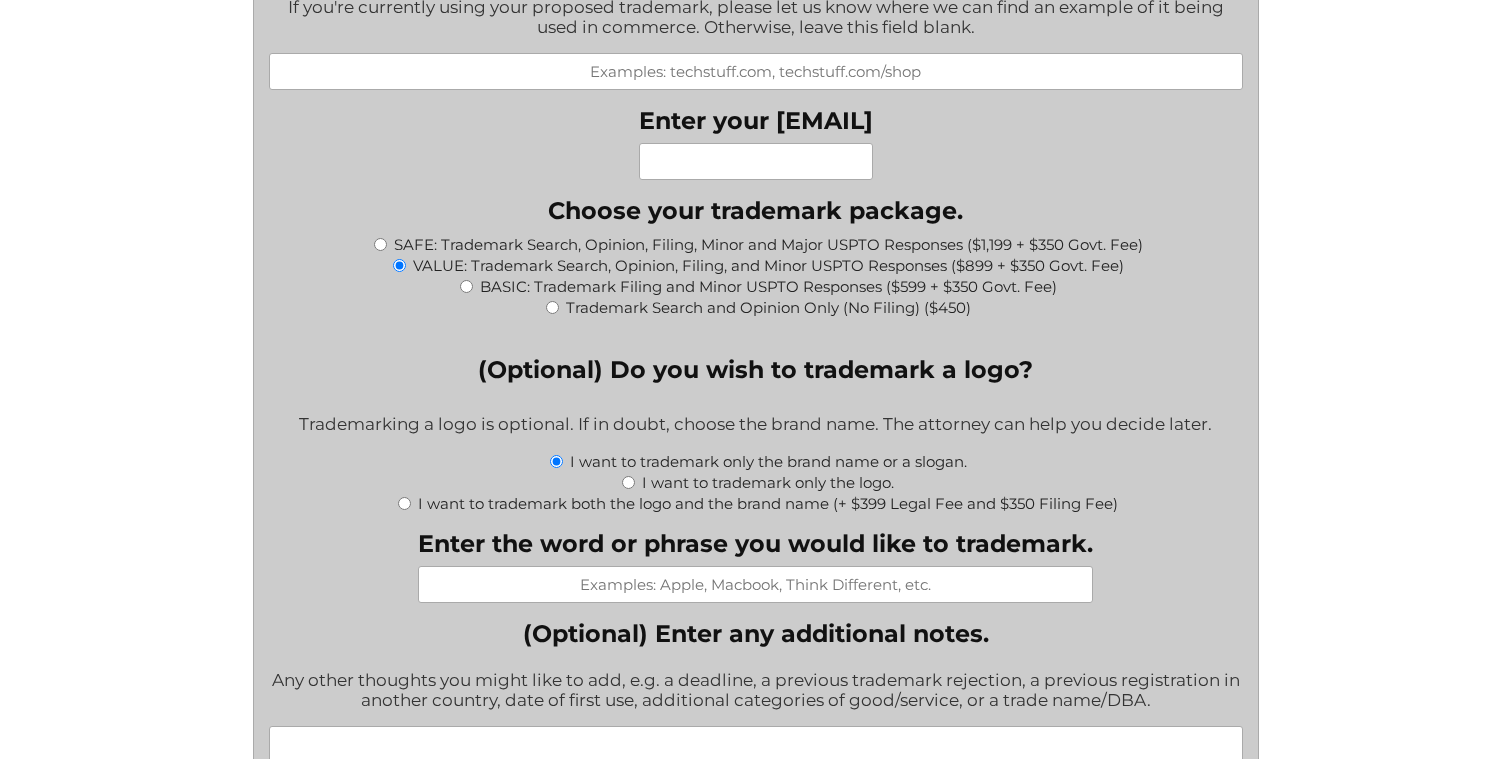 type on "$1,249.00" 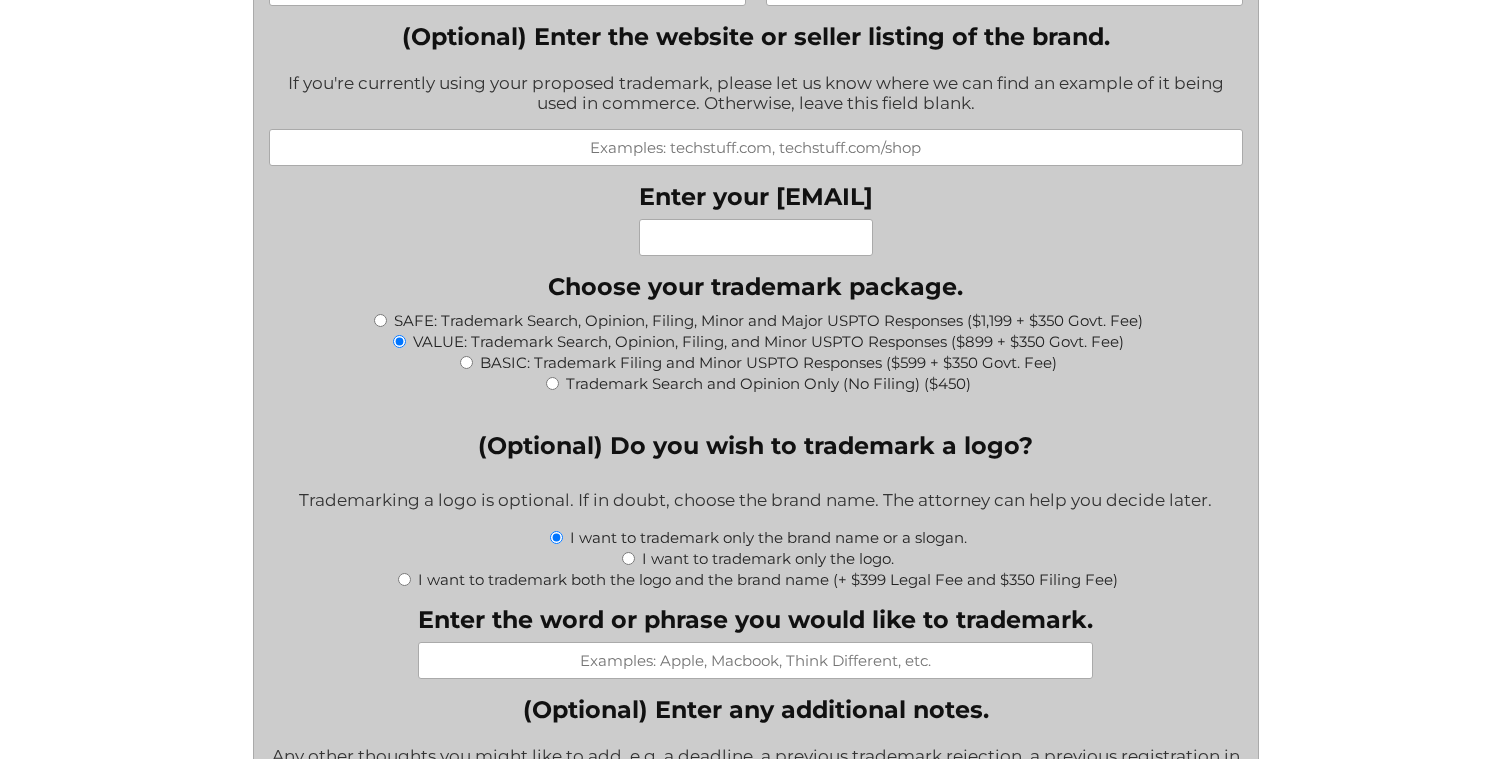 scroll, scrollTop: 1877, scrollLeft: 0, axis: vertical 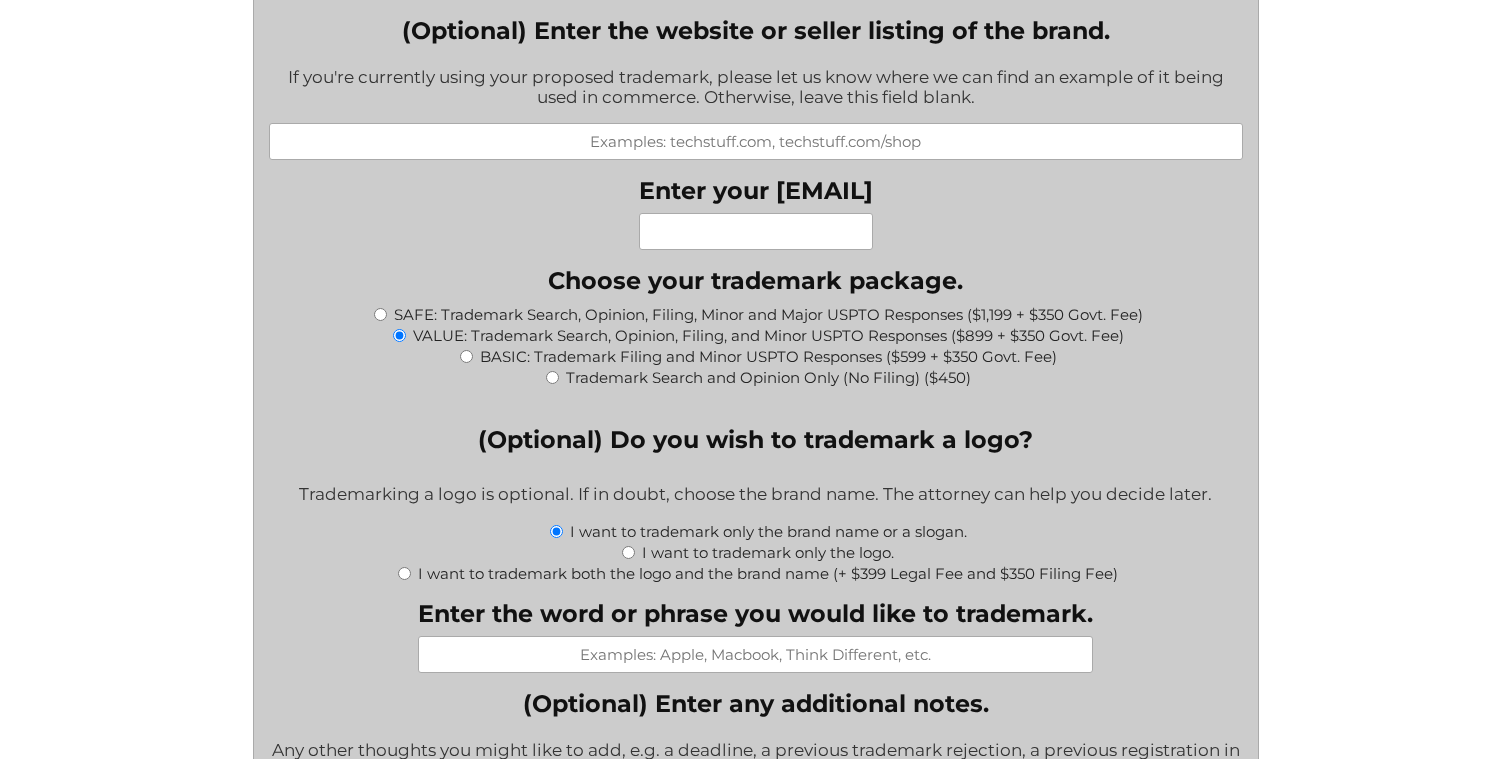 click on "" * " indicates required fields
What goods or services do you want the trademark for? Try to be specific if you can. "Tents and sleeping bags" is better than "outdoors equipment." Is your product or service available to U.S. customers yet? If your product or service is not available to the U.S. yet, please put "No." Pre-sale products and Kickstarter campaigns should put "No." If the product is available, but not in association with your proposed trademark, you should put "No."
Yes.
No.
I'm not sure.
Are you filing for your trademark as an individual person(s) or as a business entity?
Filing as one or more individual persons.
Filing as a business entity.
If you haven't formed a business entity yet, but you plan to later, choose "individual person(s)."" at bounding box center [756, 479] 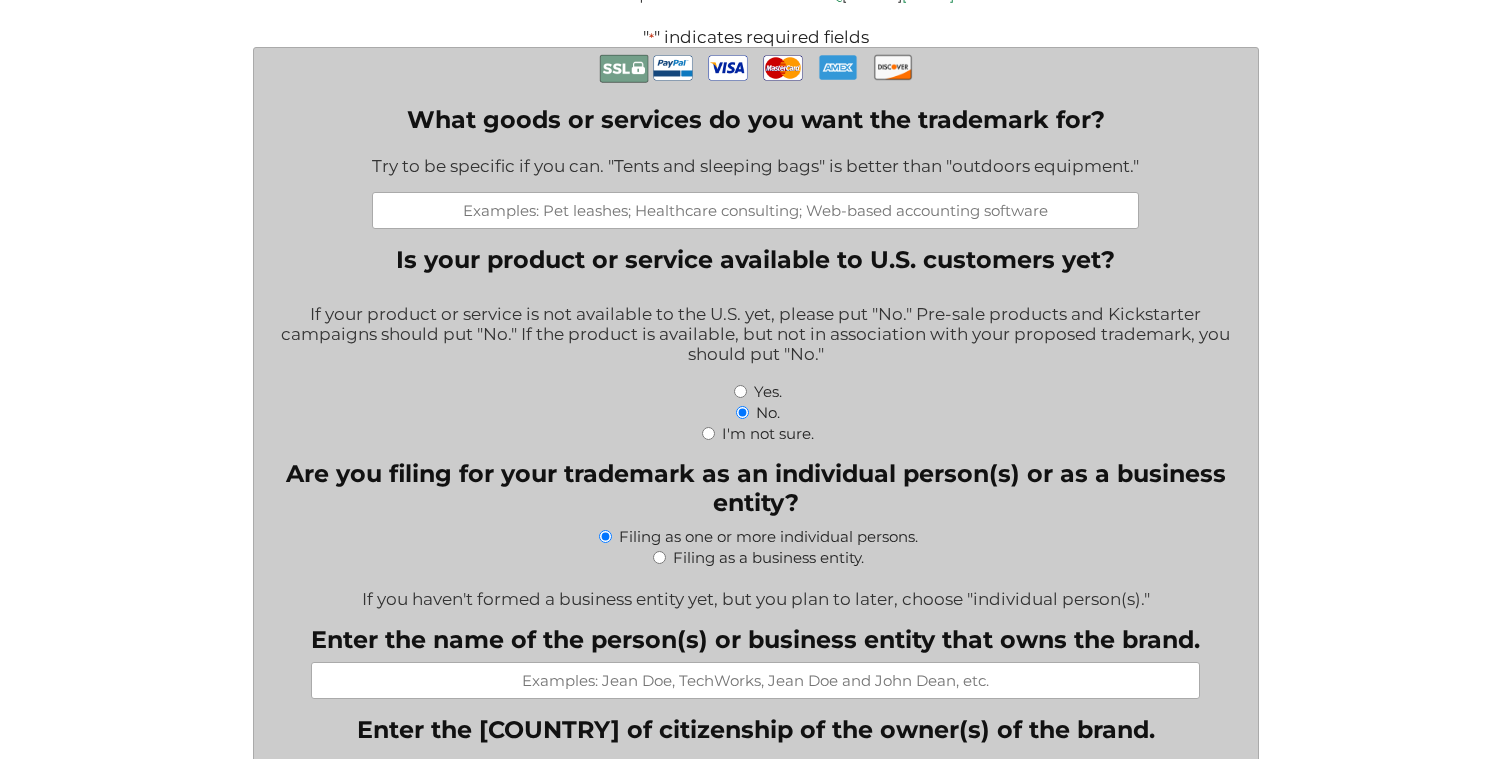 scroll, scrollTop: 517, scrollLeft: 0, axis: vertical 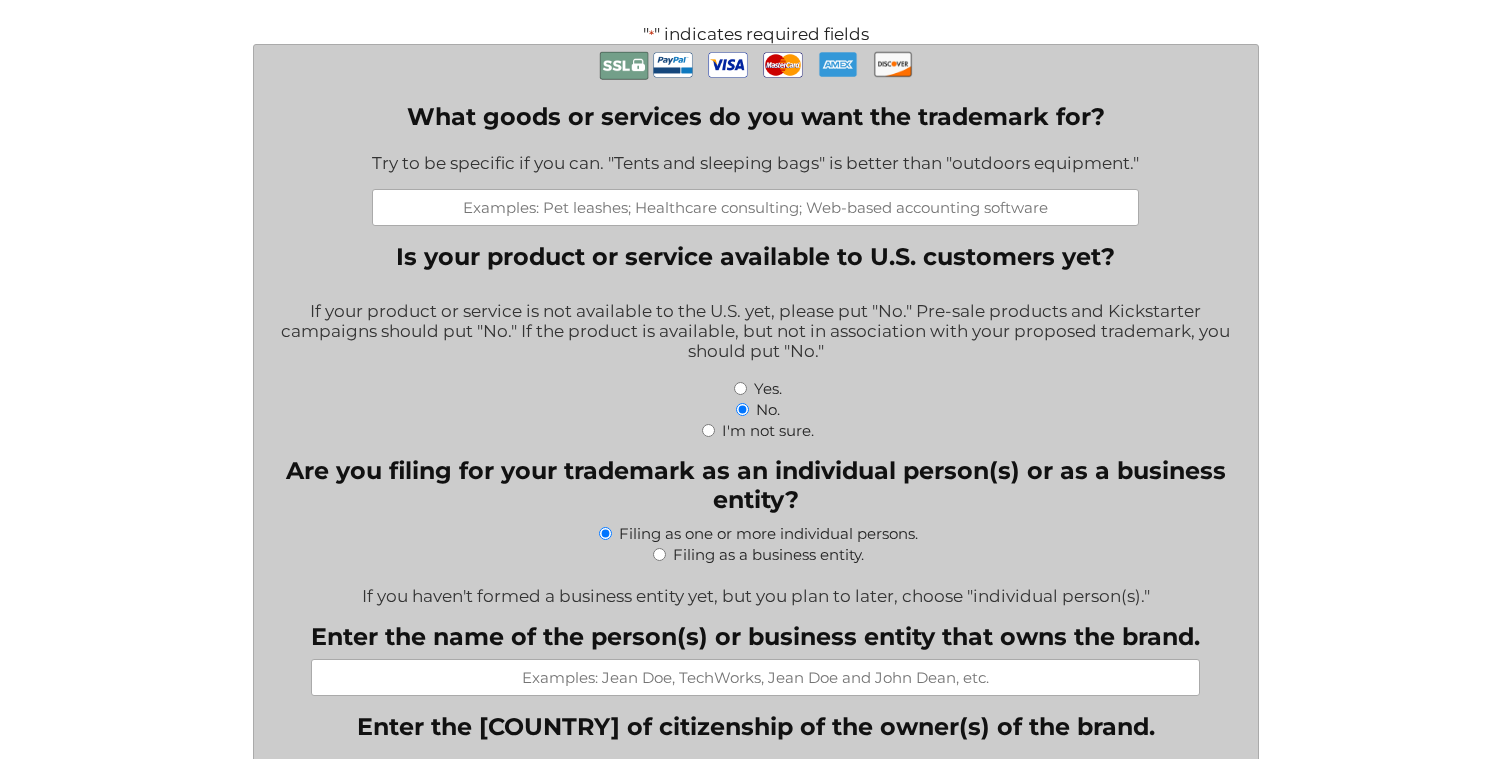 click on "" * " indicates required fields
What goods or services do you want the trademark for? Try to be specific if you can. "Tents and sleeping bags" is better than "outdoors equipment." Is your product or service available to U.S. customers yet? If your product or service is not available to the U.S. yet, please put "No." Pre-sale products and Kickstarter campaigns should put "No." If the product is available, but not in association with your proposed trademark, you should put "No."
Yes.
No.
I'm not sure.
Are you filing for your trademark as an individual person(s) or as a business entity?
Filing as one or more individual persons.
Filing as a business entity.
If you haven't formed a business entity yet, but you plan to later, choose "individual person(s)."" at bounding box center [756, 1839] 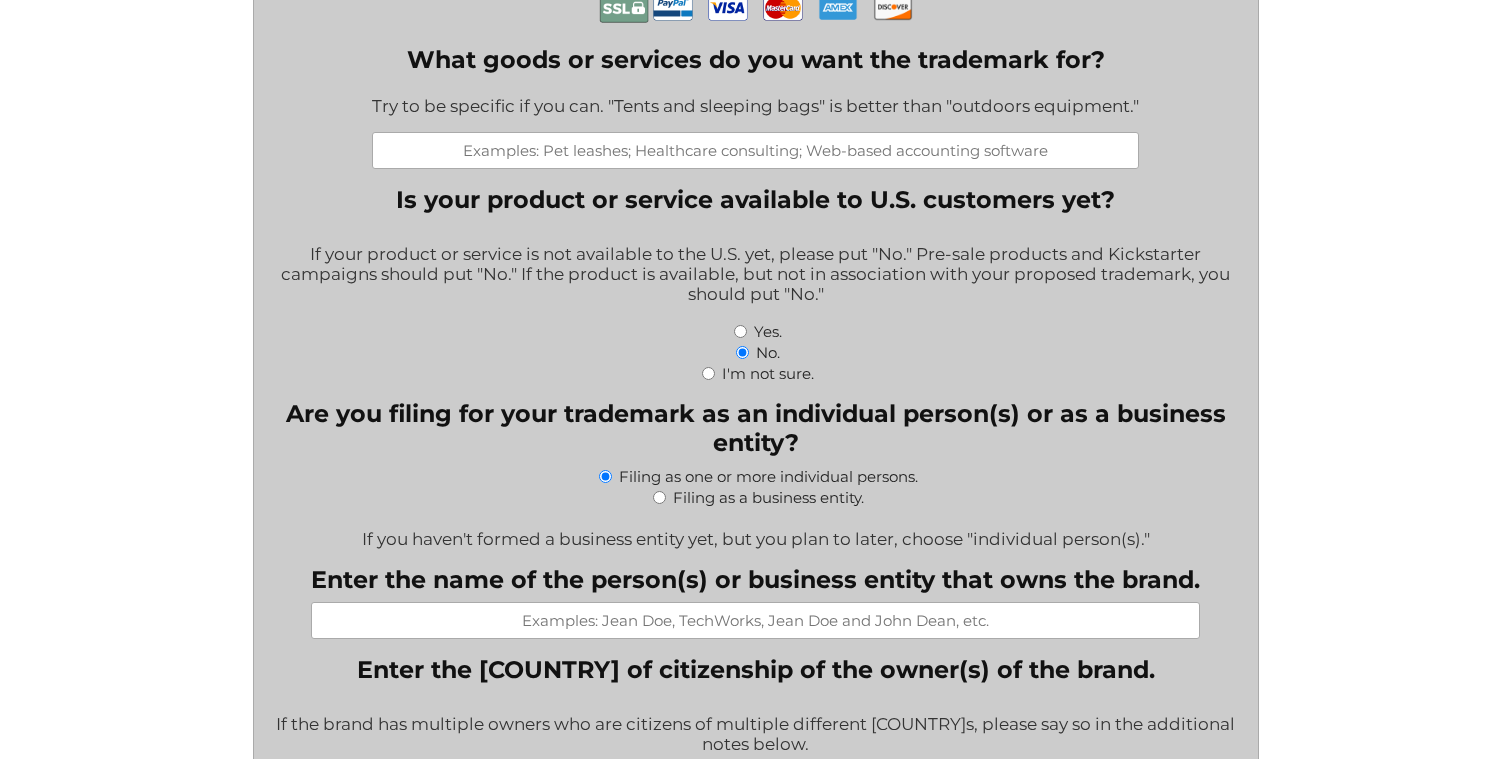 click on "" * " indicates required fields
What goods or services do you want the trademark for? Try to be specific if you can. "Tents and sleeping bags" is better than "outdoors equipment." Is your product or service available to U.S. customers yet? If your product or service is not available to the U.S. yet, please put "No." Pre-sale products and Kickstarter campaigns should put "No." If the product is available, but not in association with your proposed trademark, you should put "No."
Yes.
No.
I'm not sure.
Are you filing for your trademark as an individual person(s) or as a business entity?
Filing as one or more individual persons.
Filing as a business entity.
If you haven't formed a business entity yet, but you plan to later, choose "individual person(s)."" at bounding box center (756, 1782) 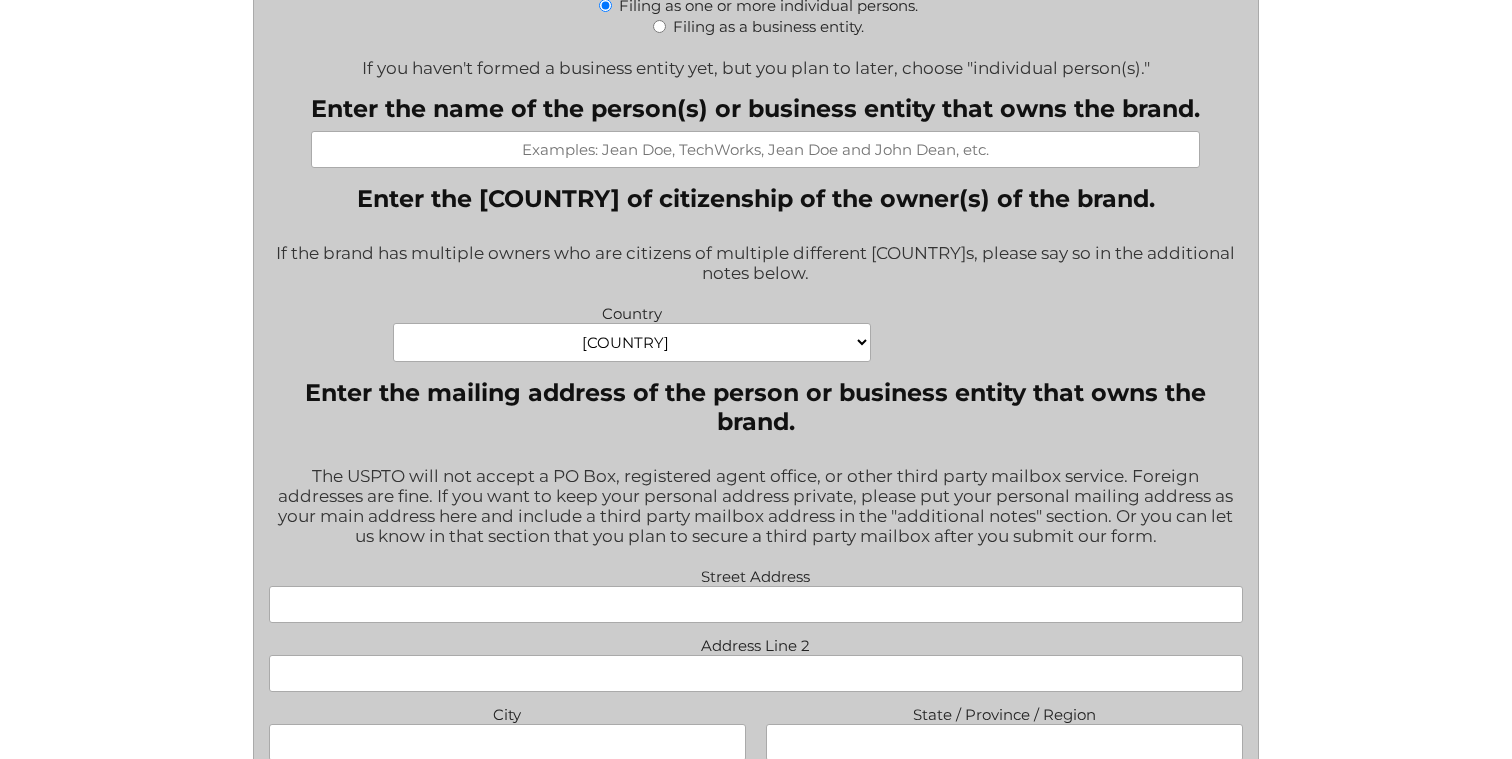 scroll, scrollTop: 1052, scrollLeft: 0, axis: vertical 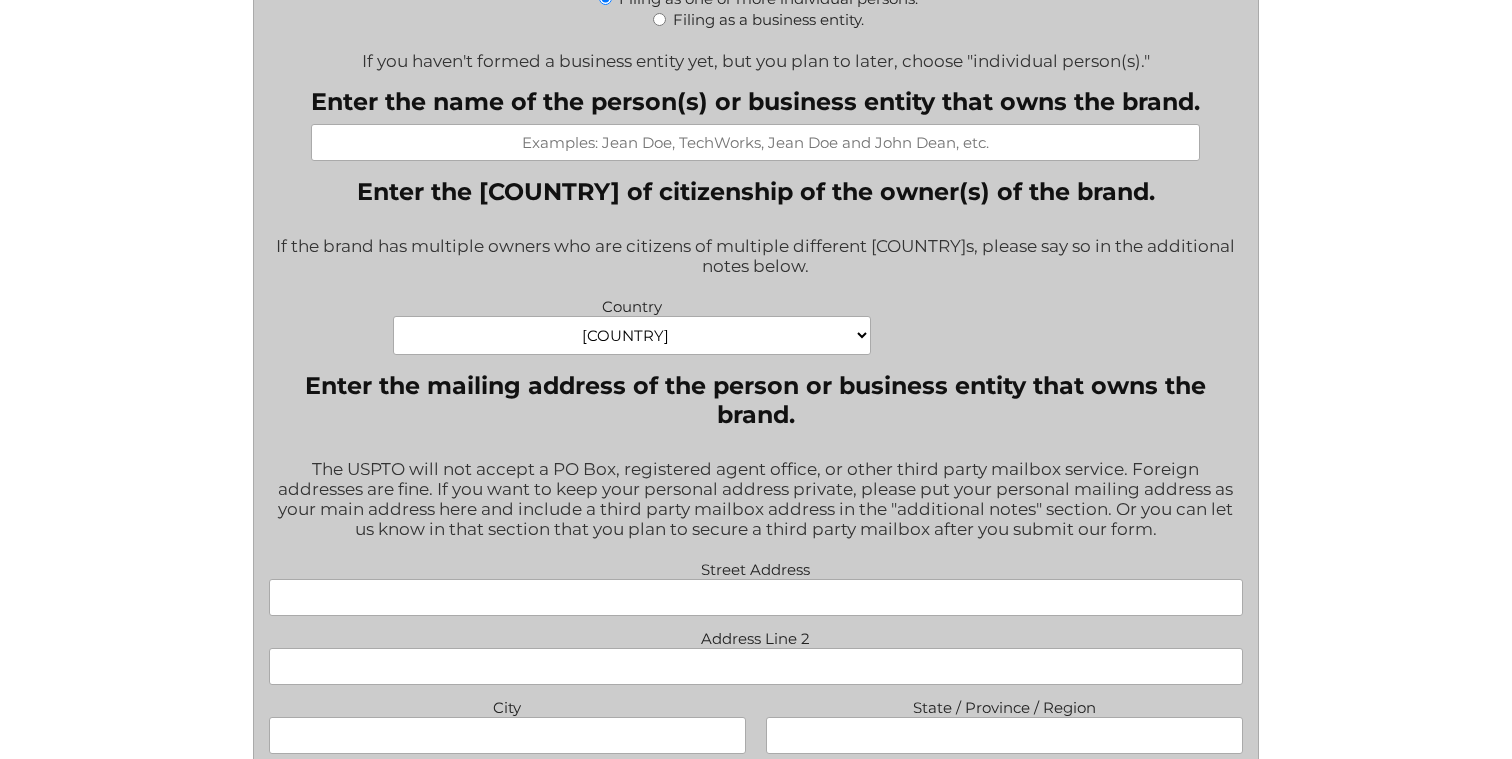 click on "Country
Afghanistan Albania Algeria American Samoa Andorra Angola Anguilla Antarctica Antigua and Barbuda Argentina Armenia Aruba Australia Austria Azerbaijan Bahamas Bahrain Bangladesh Barbados Belarus Belgium Belize Benin Bermuda Bhutan Bolivia Bonaire, Sint Eustatius and Saba Bosnia and Herzegovina Botswana Bouvet Island Brazil British Indian Ocean Territory Brunei Darussalam Bulgaria Burkina Faso Burundi Cabo Verde Cambodia Cameroon Canada Cayman Islands Central African Republic Chad Chile China Christmas Island Cocos Islands Colombia Comoros Congo Congo, Democratic Republic of the Cook Islands Costa Rica Croatia Cuba Curaçao Cyprus Czechia Côte d'Ivoire Denmark Djibouti Dominica Dominican Republic Ecuador Egypt El Salvador Equatorial Guinea Eritrea Estonia Eswatini Ethiopia Falkland Islands Faroe Islands Fiji Finland France French Guiana French Polynesia French Southern Territories Gabon Gambia" at bounding box center (756, 327) 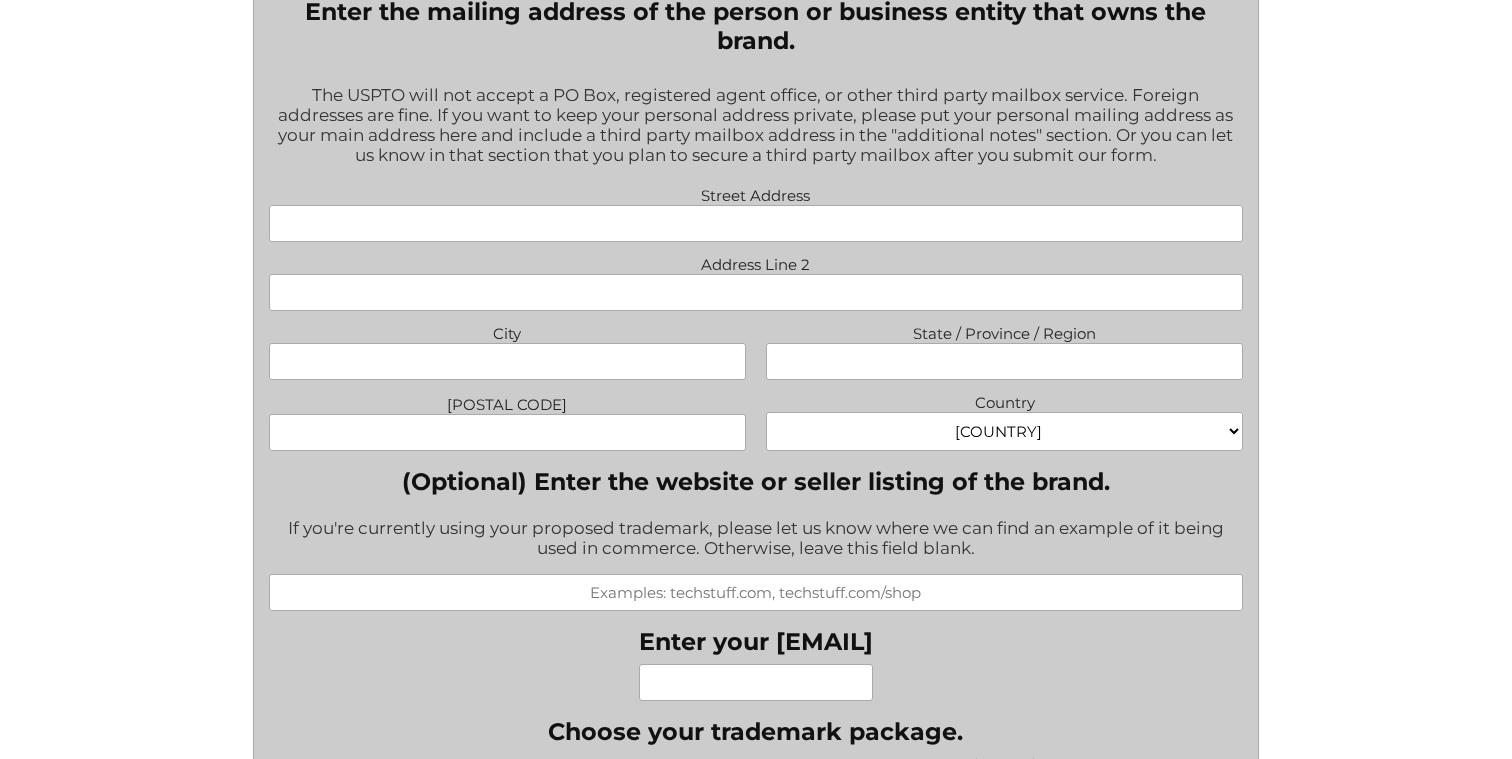 click on "" * " indicates required fields
What goods or services do you want the trademark for? Try to be specific if you can. "Tents and sleeping bags" is better than "outdoors equipment." Is your product or service available to U.S. customers yet? If your product or service is not available to the U.S. yet, please put "No." Pre-sale products and Kickstarter campaigns should put "No." If the product is available, but not in association with your proposed trademark, you should put "No."
Yes.
No.
I'm not sure.
Are you filing for your trademark as an individual person(s) or as a business entity?
Filing as one or more individual persons.
Filing as a business entity.
If you haven't formed a business entity yet, but you plan to later, choose "individual person(s)."" at bounding box center (756, 930) 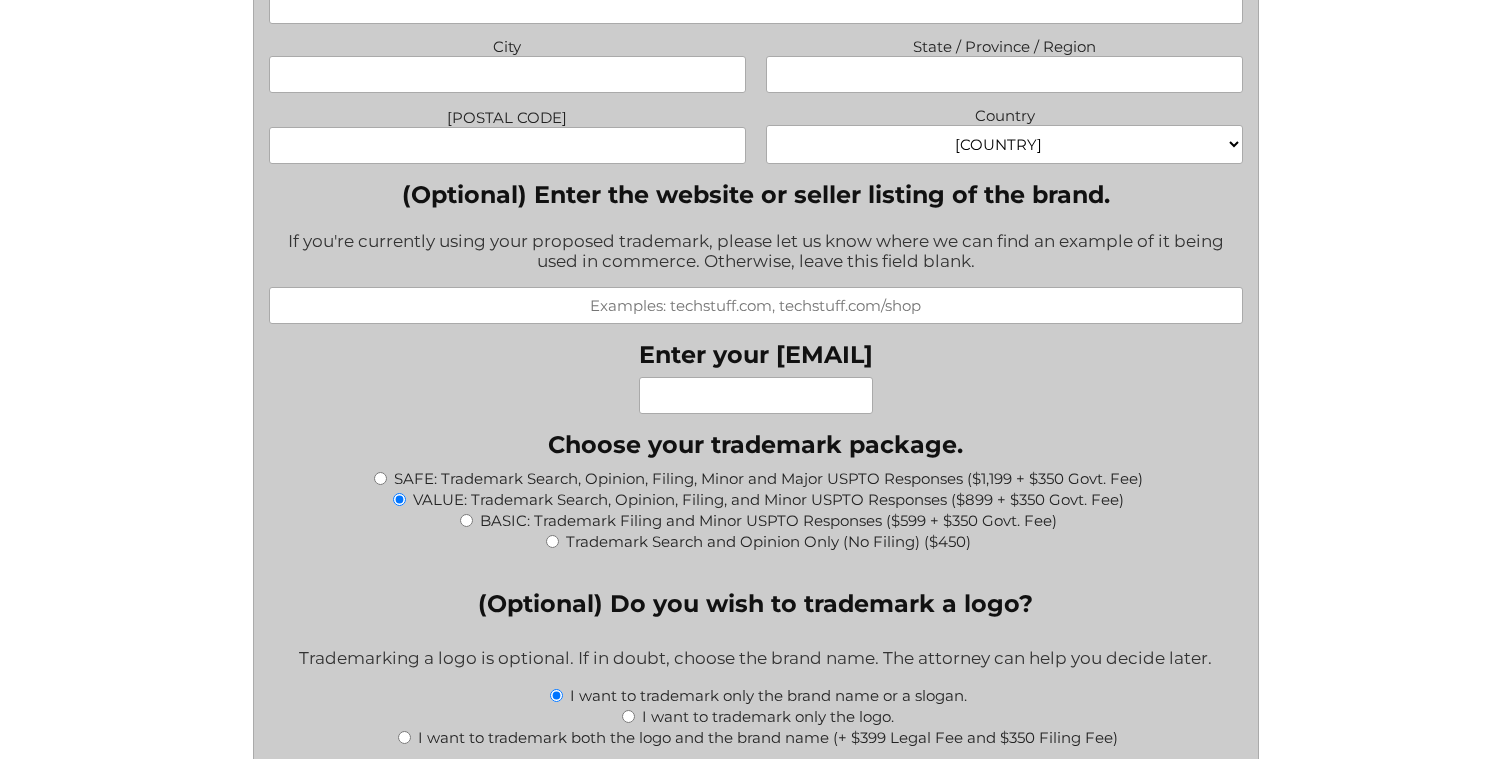 scroll, scrollTop: 1713, scrollLeft: 0, axis: vertical 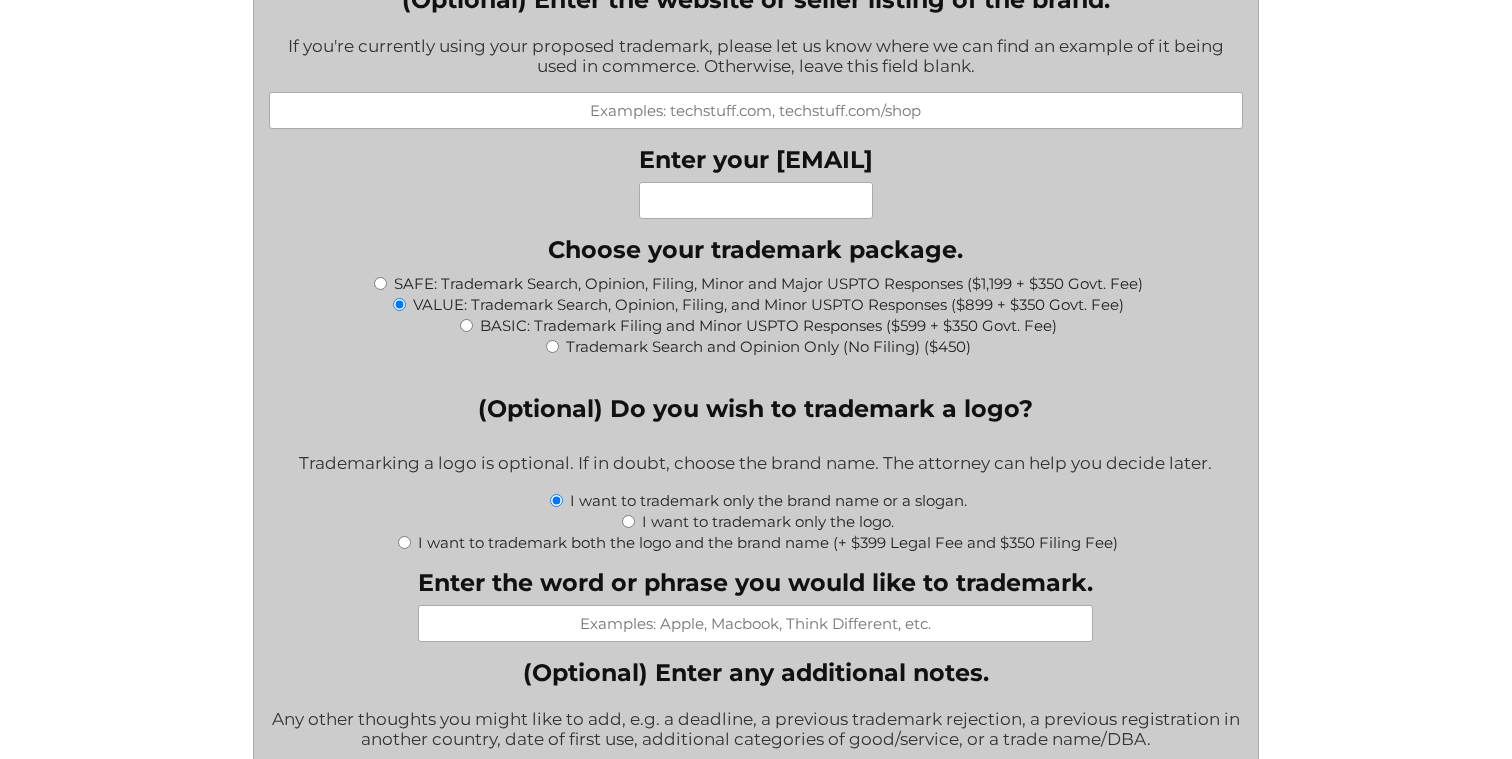 click on "" * " indicates required fields
What goods or services do you want the trademark for? Try to be specific if you can. "Tents and sleeping bags" is better than "outdoors equipment." Is your product or service available to U.S. customers yet? If your product or service is not available to the U.S. yet, please put "No." Pre-sale products and Kickstarter campaigns should put "No." If the product is available, but not in association with your proposed trademark, you should put "No."
Yes.
No.
I'm not sure.
Are you filing for your trademark as an individual person(s) or as a business entity?
Filing as one or more individual persons.
Filing as a business entity.
If you haven't formed a business entity yet, but you plan to later, choose "individual person(s)."" at bounding box center (756, 448) 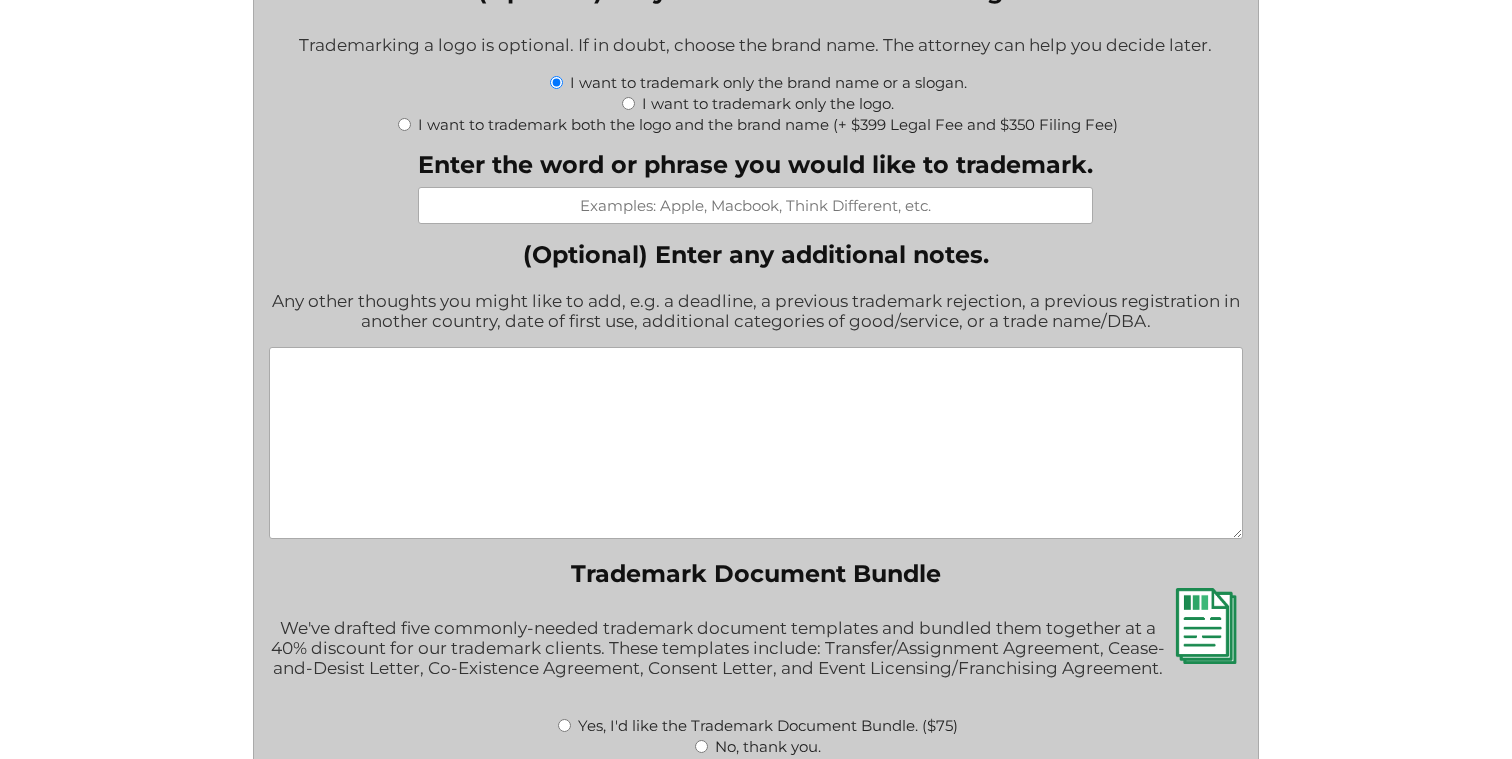 scroll, scrollTop: 2331, scrollLeft: 0, axis: vertical 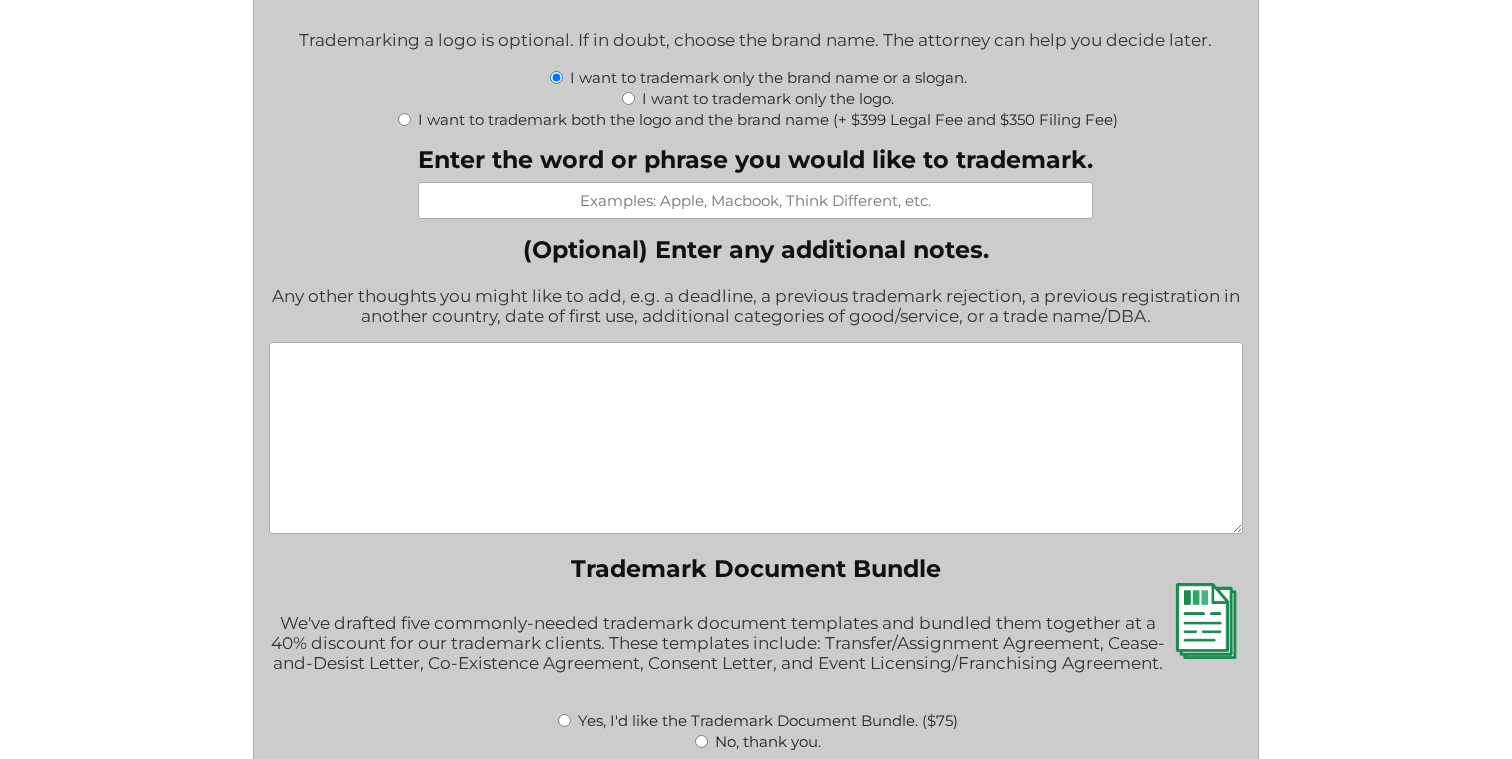 click on "" * " indicates required fields
What goods or services do you want the trademark for? Try to be specific if you can. "Tents and sleeping bags" is better than "outdoors equipment." Is your product or service available to U.S. customers yet? If your product or service is not available to the U.S. yet, please put "No." Pre-sale products and Kickstarter campaigns should put "No." If the product is available, but not in association with your proposed trademark, you should put "No."
Yes.
No.
I'm not sure.
Are you filing for your trademark as an individual person(s) or as a business entity?
Filing as one or more individual persons.
Filing as a business entity.
If you haven't formed a business entity yet, but you plan to later, choose "individual person(s)."" at bounding box center [756, 25] 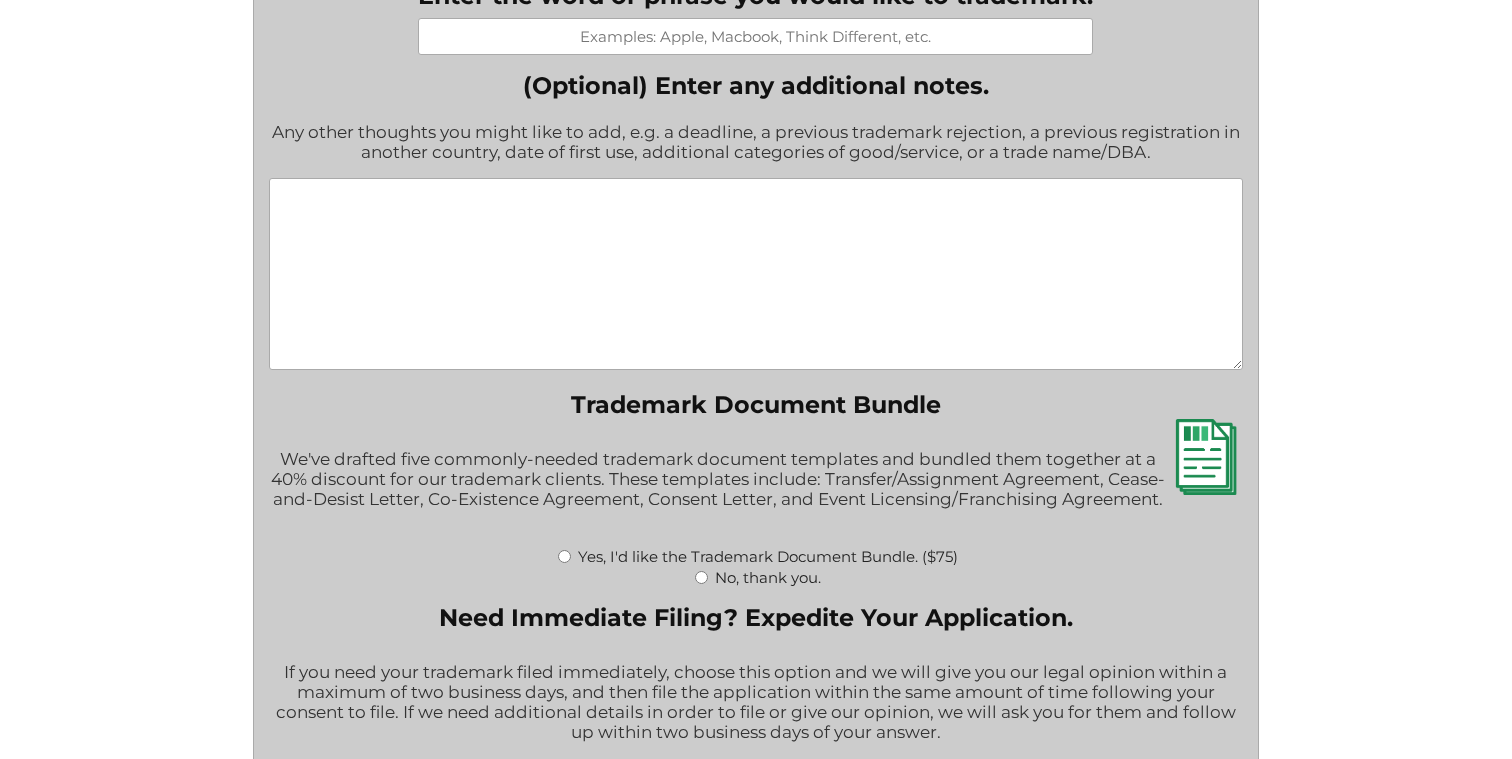 click on "" * " indicates required fields
What goods or services do you want the trademark for? Try to be specific if you can. "Tents and sleeping bags" is better than "outdoors equipment." Is your product or service available to U.S. customers yet? If your product or service is not available to the U.S. yet, please put "No." Pre-sale products and Kickstarter campaigns should put "No." If the product is available, but not in association with your proposed trademark, you should put "No."
Yes.
No.
I'm not sure.
Are you filing for your trademark as an individual person(s) or as a business entity?
Filing as one or more individual persons.
Filing as a business entity.
If you haven't formed a business entity yet, but you plan to later, choose "individual person(s)."" at bounding box center (756, -139) 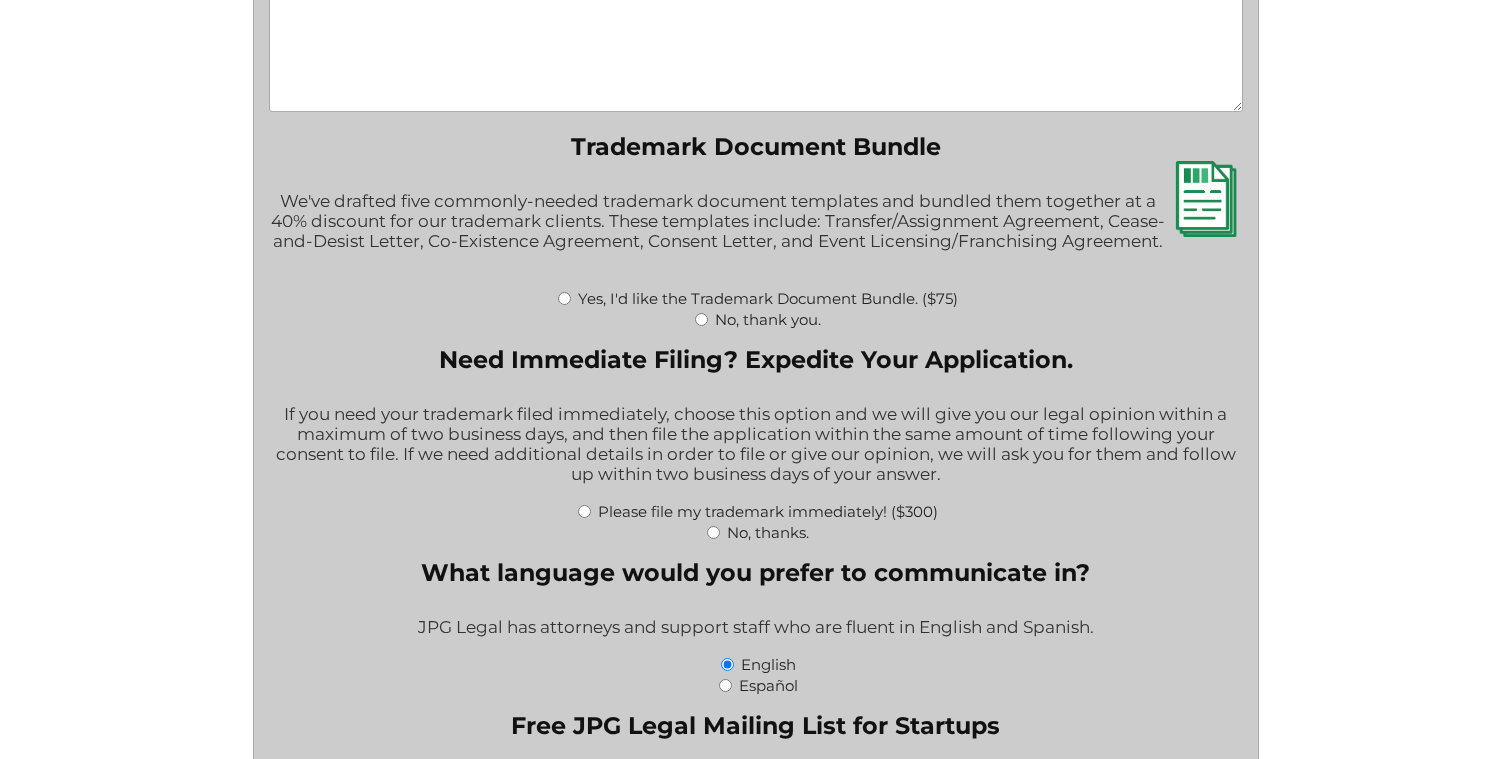 scroll, scrollTop: 2771, scrollLeft: 0, axis: vertical 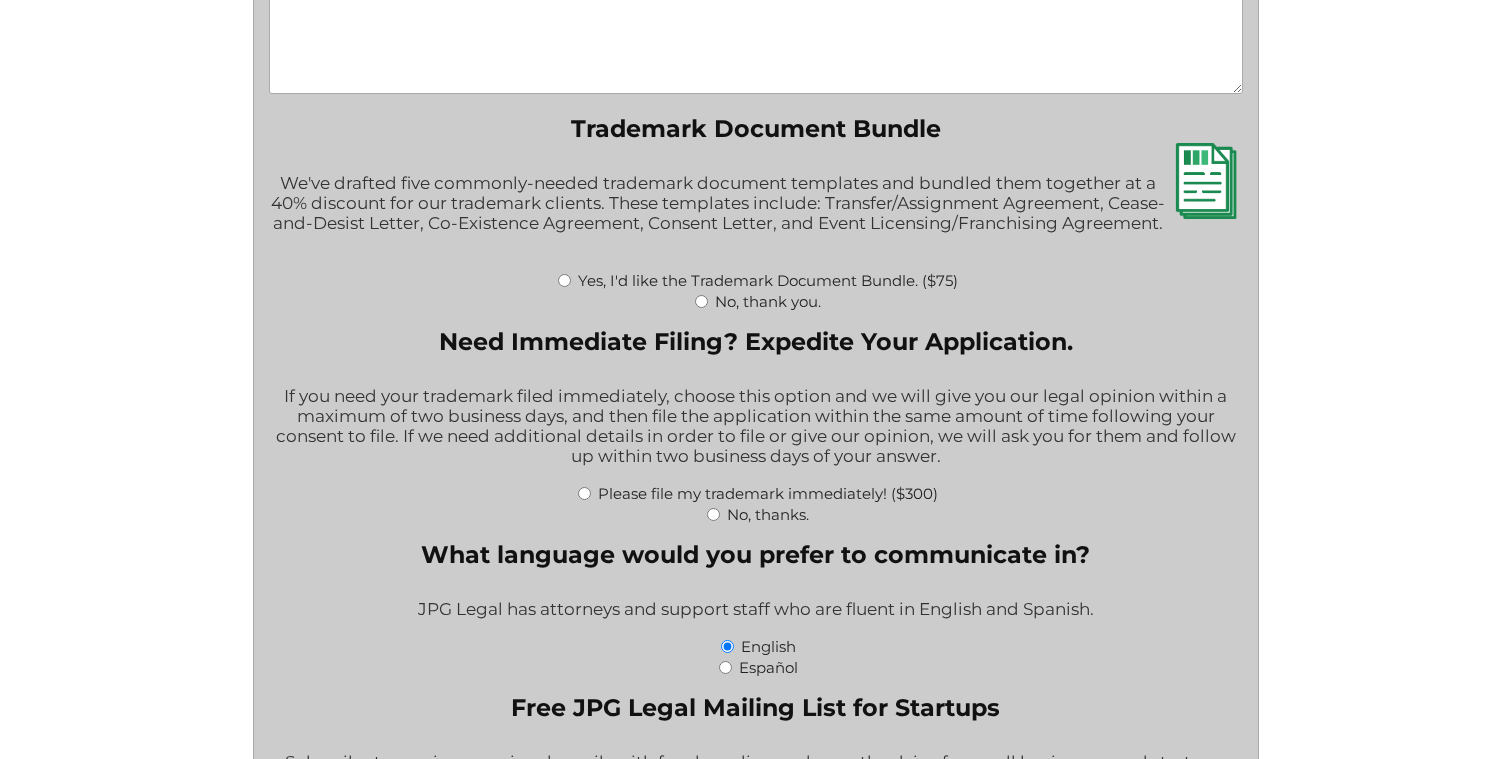 click on "" * " indicates required fields
What goods or services do you want the trademark for? Try to be specific if you can. "Tents and sleeping bags" is better than "outdoors equipment." Is your product or service available to U.S. customers yet? If your product or service is not available to the U.S. yet, please put "No." Pre-sale products and Kickstarter campaigns should put "No." If the product is available, but not in association with your proposed trademark, you should put "No."
Yes.
No.
I'm not sure.
Are you filing for your trademark as an individual person(s) or as a business entity?
Filing as one or more individual persons.
Filing as a business entity.
If you haven't formed a business entity yet, but you plan to later, choose "individual person(s)."" at bounding box center (756, -415) 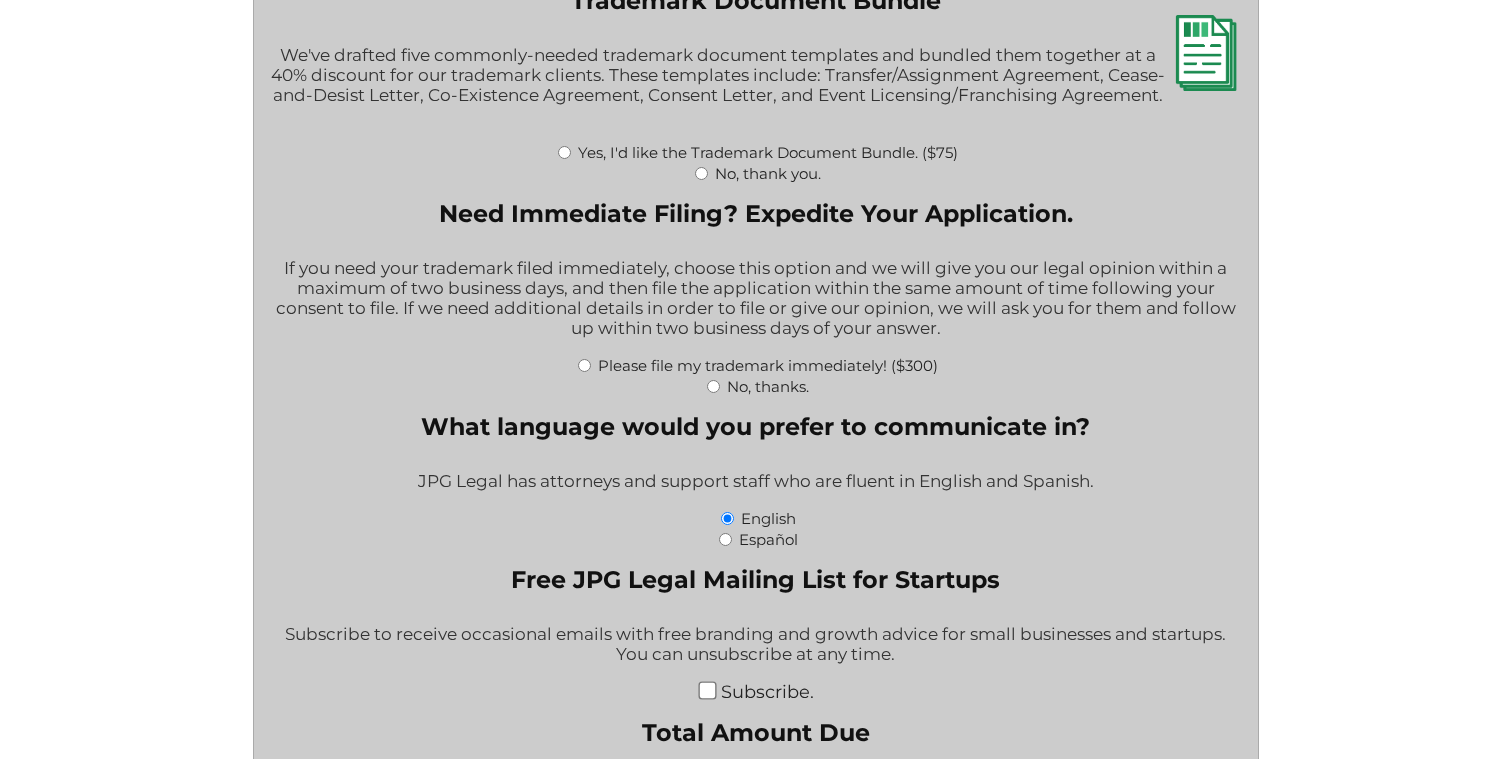 scroll, scrollTop: 2929, scrollLeft: 0, axis: vertical 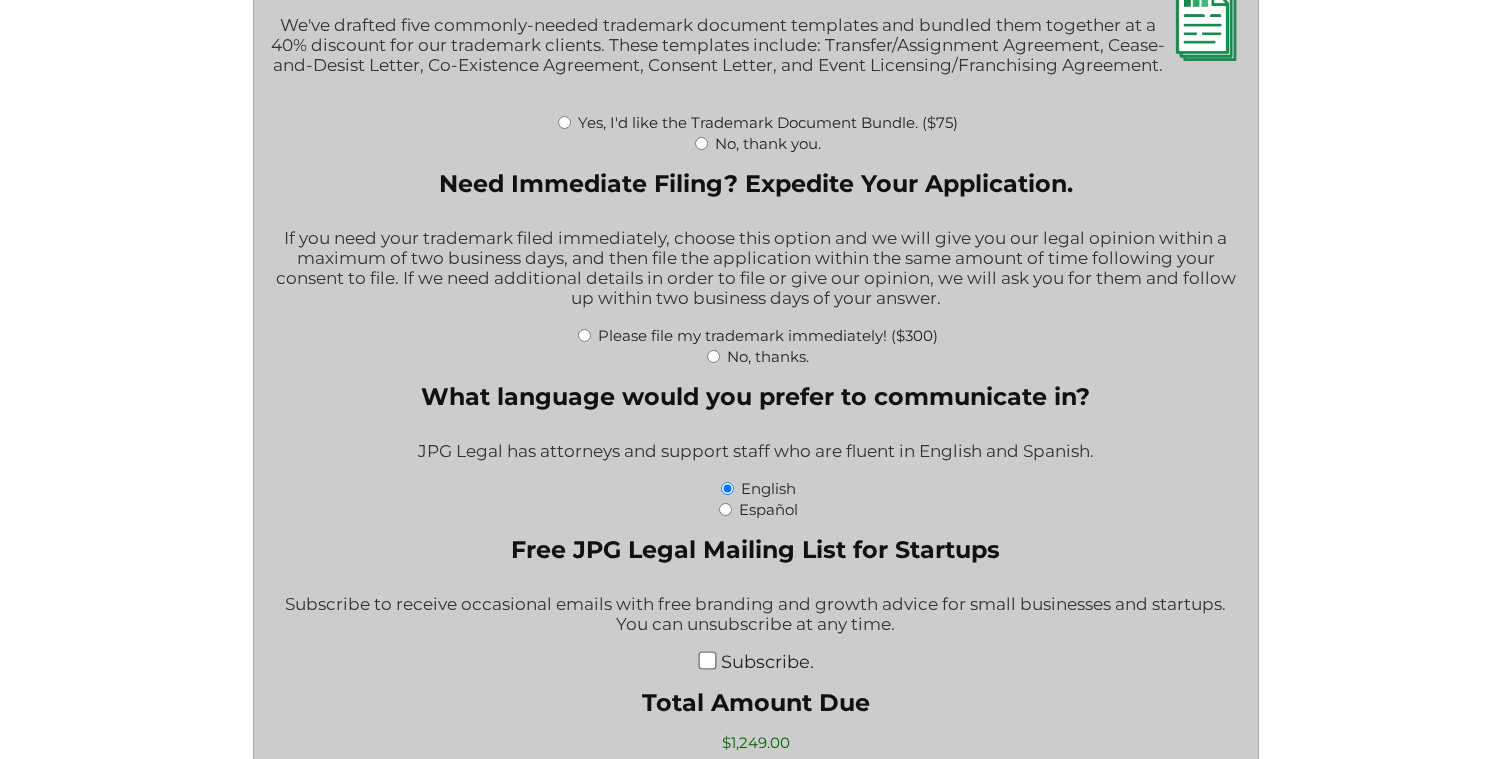 click on "JPG Legal has attorneys and support staff who are fluent in English and Spanish." at bounding box center (756, 452) 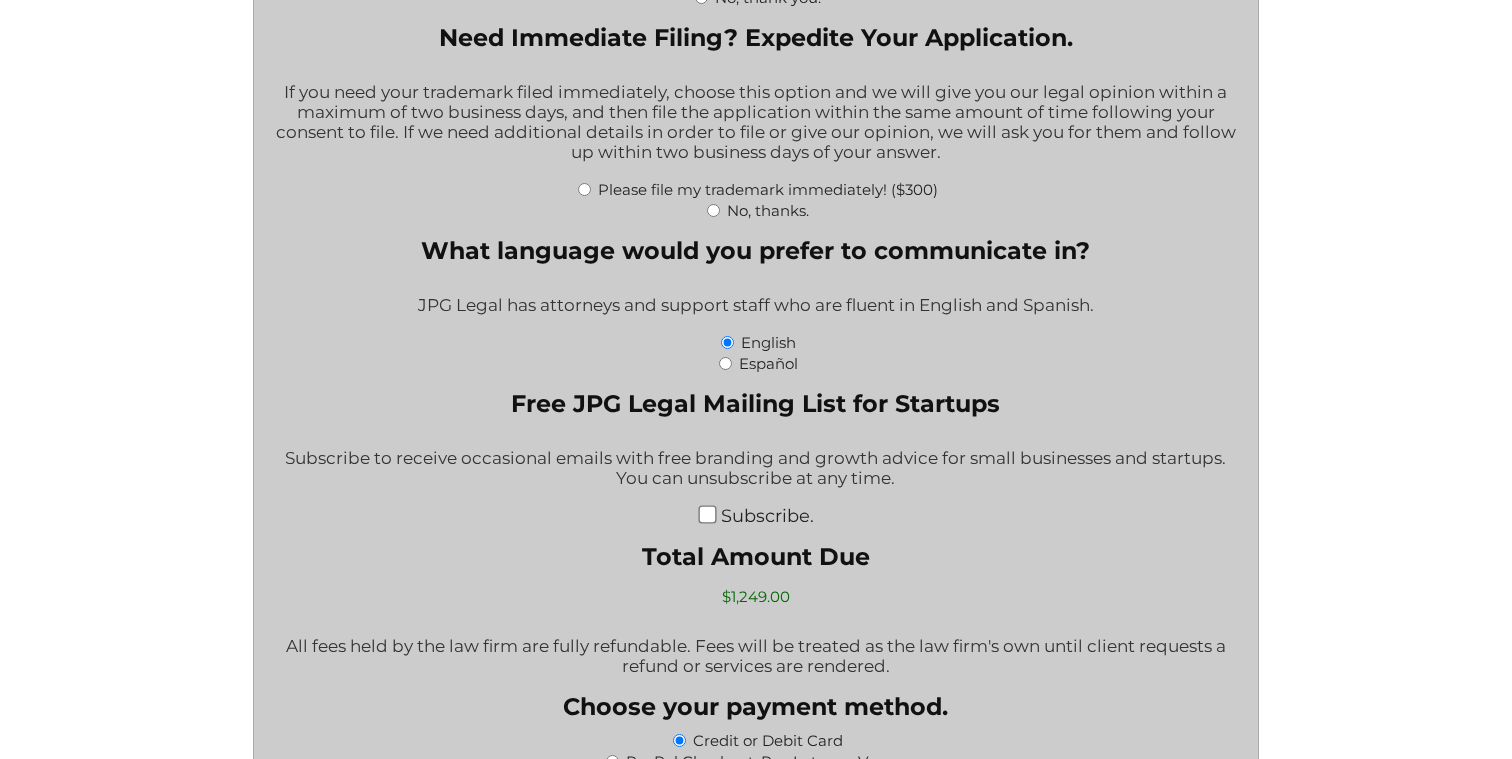 click on "Español" at bounding box center (756, 362) 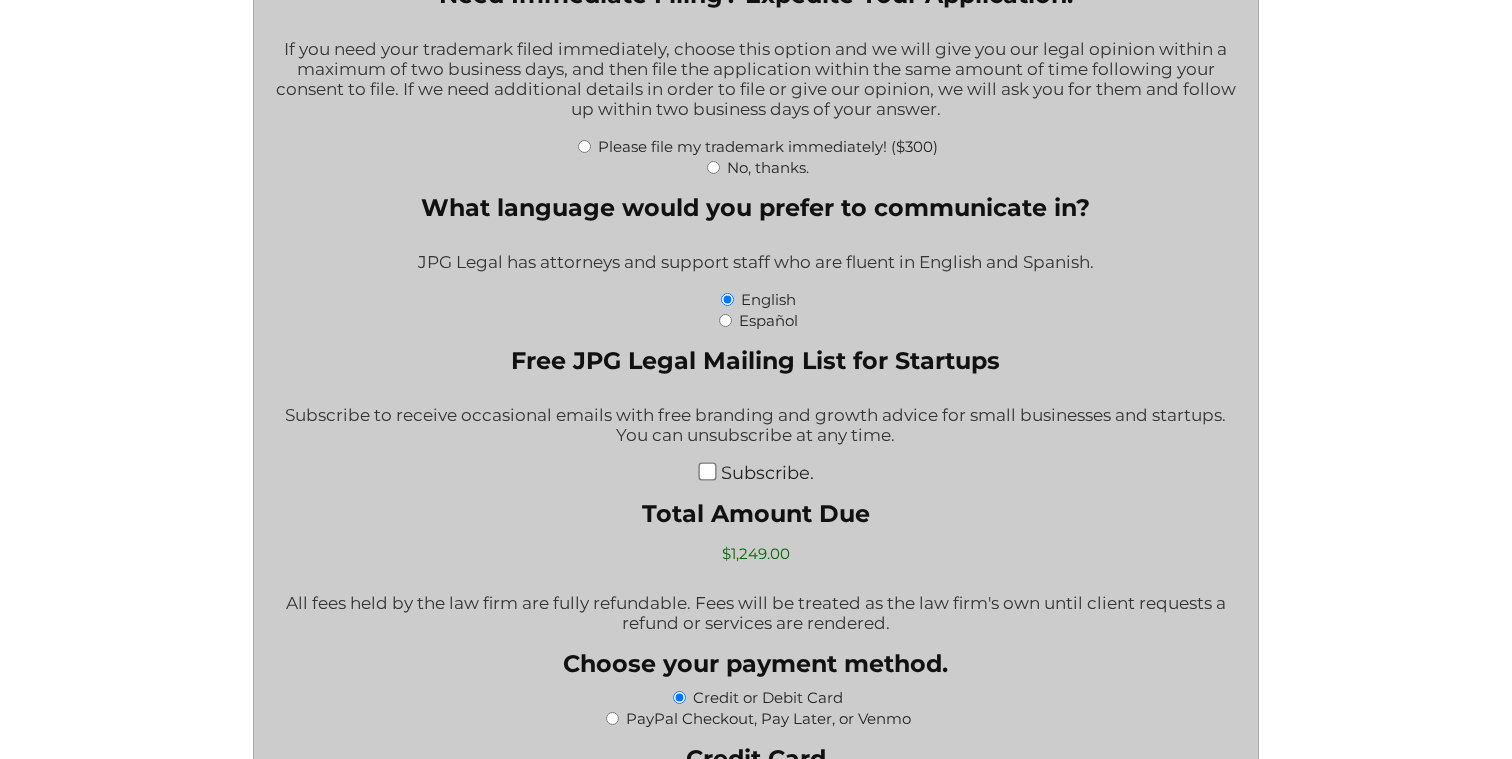 scroll, scrollTop: 3123, scrollLeft: 0, axis: vertical 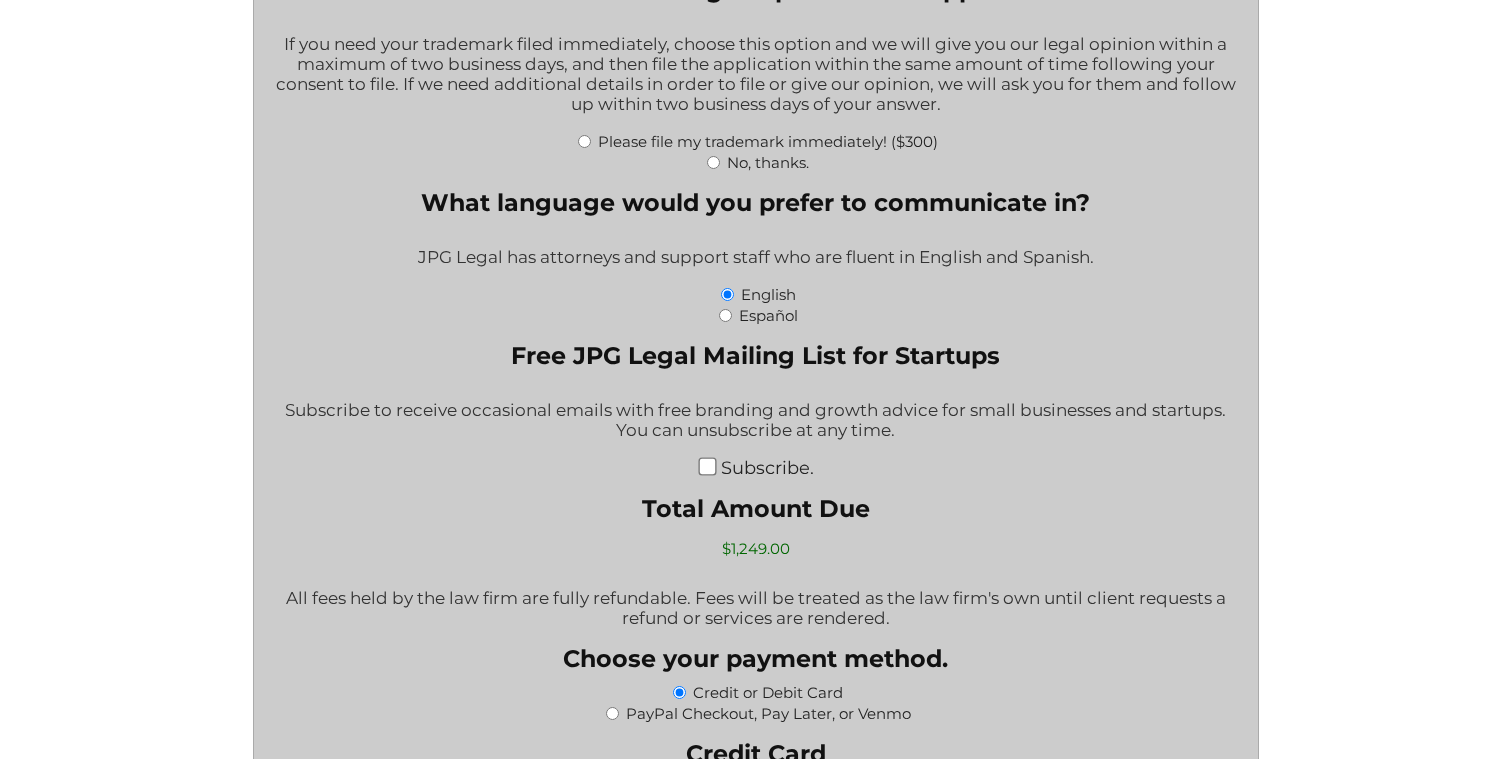 click on "What goods or services do you want the trademark for? Try to be specific if you can. "Tents and sleeping bags" is better than "outdoors equipment." Is your product or service available to U.S. customers yet? If your product or service is not available to the U.S. yet, please put "No." Pre-sale products and Kickstarter campaigns should put "No." If the product is available, but not in association with your proposed trademark, you should put "No."
Yes.
No.
I'm not sure.
Are you filing for your trademark as an individual person(s) or as a business entity?
Filing as one or more individual persons.
Filing as a business entity.
If you haven't formed a business entity yet, but you plan to later, choose "individual person(s)." Enter the name of the person(s) or business entity that owns the brand. What type of business entity is it?" at bounding box center [756, -798] 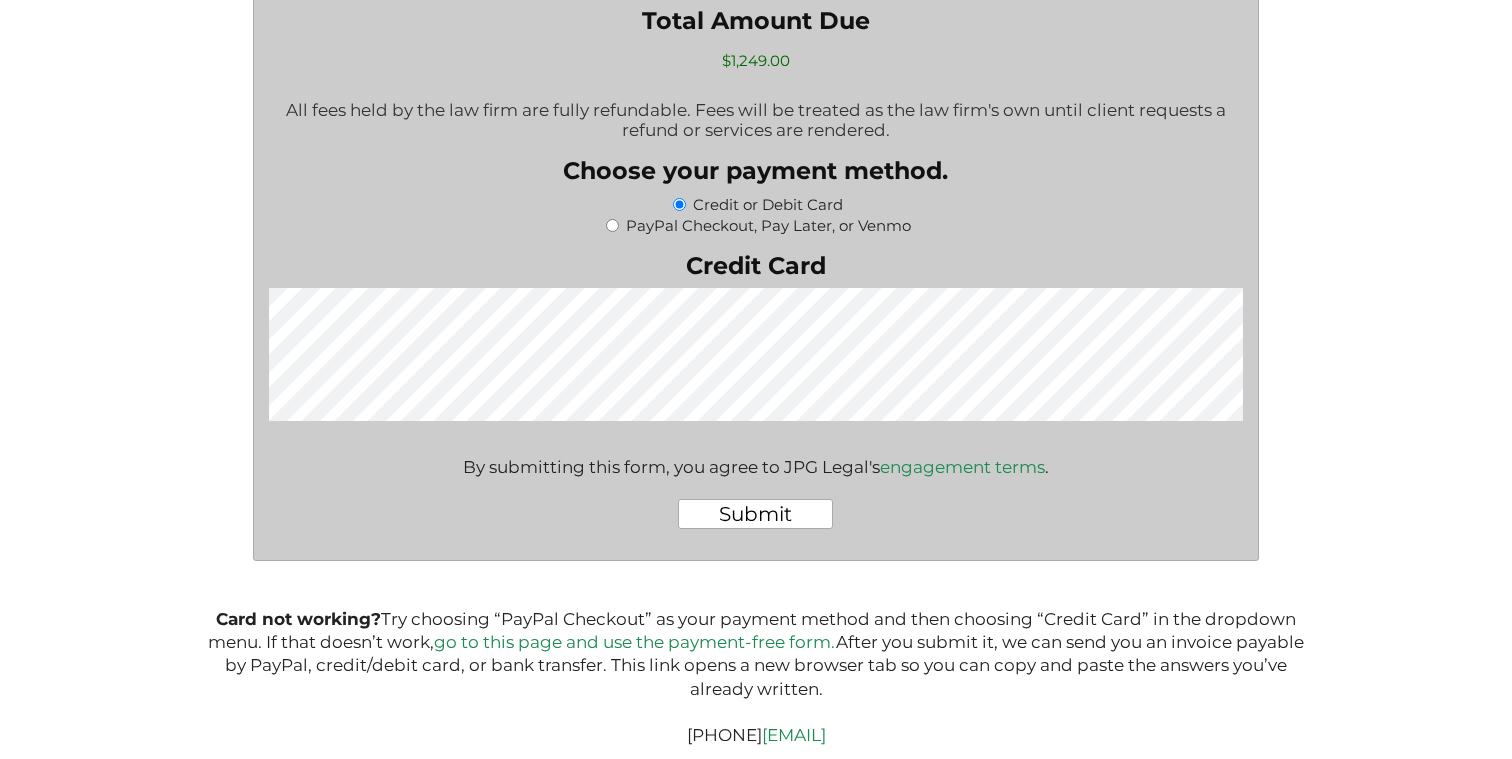 scroll, scrollTop: 3610, scrollLeft: 0, axis: vertical 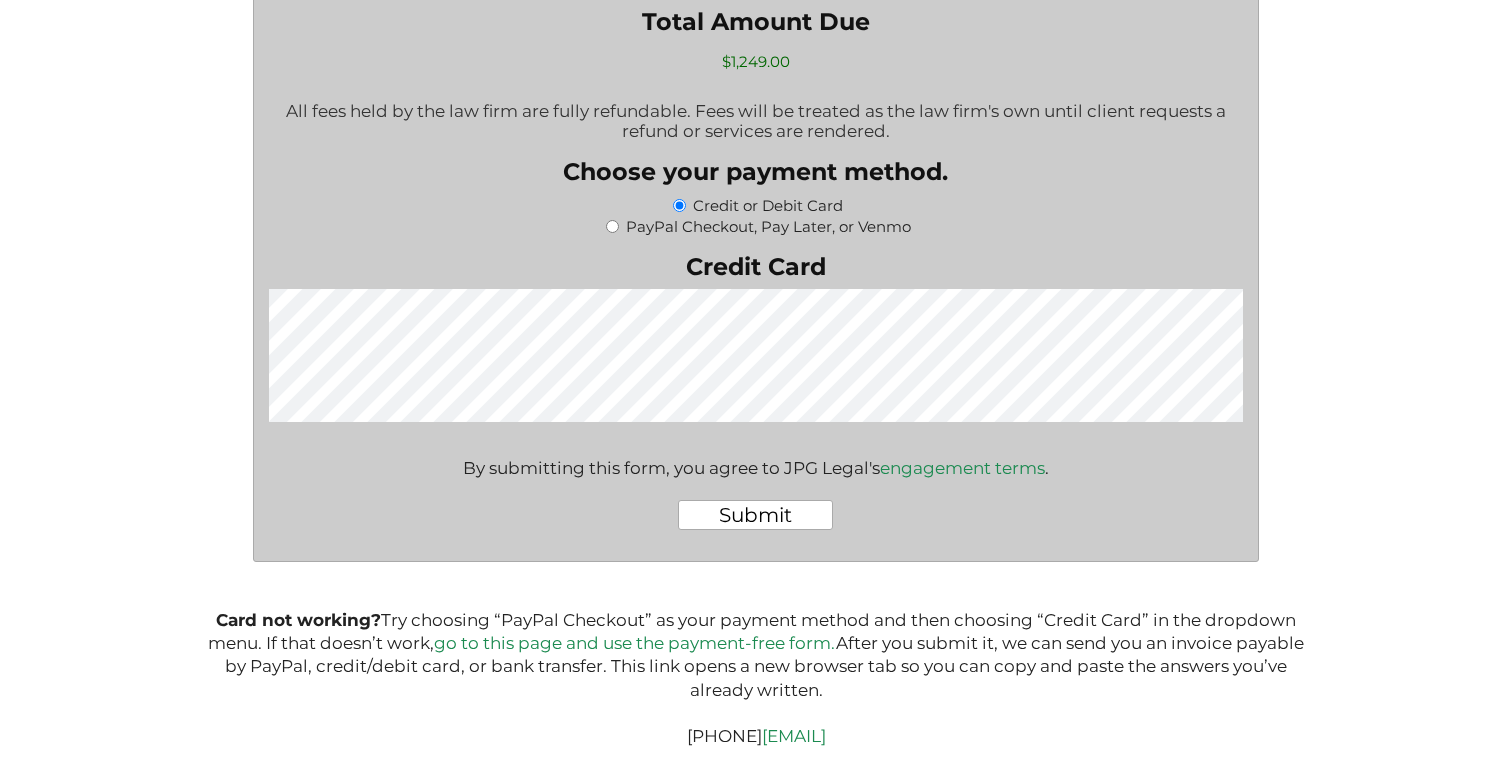 click on "engagement terms" at bounding box center [962, 468] 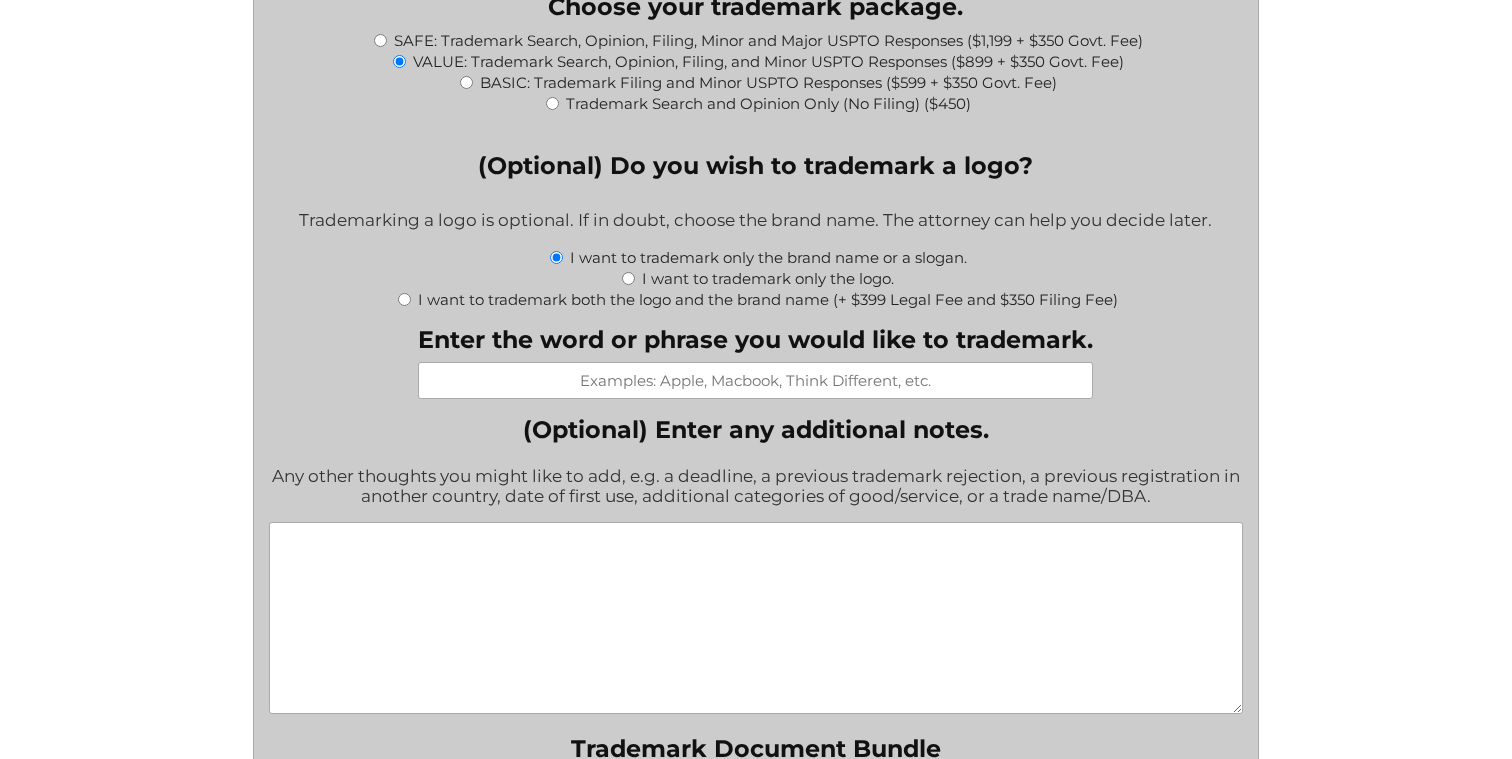 scroll, scrollTop: 2155, scrollLeft: 0, axis: vertical 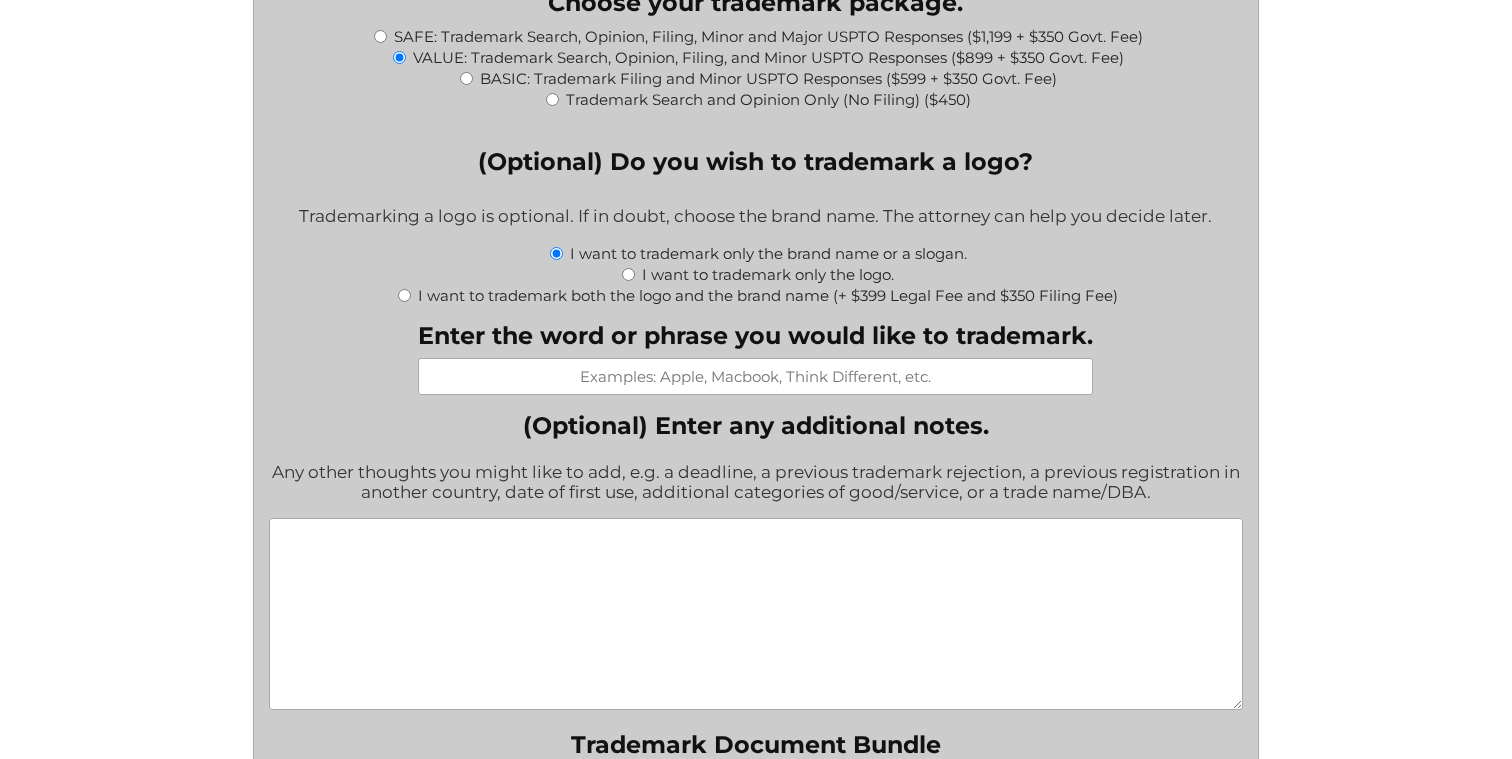 click on "" * " indicates required fields
What goods or services do you want the trademark for? Try to be specific if you can. "Tents and sleeping bags" is better than "outdoors equipment." Is your product or service available to U.S. customers yet? If your product or service is not available to the U.S. yet, please put "No." Pre-sale products and Kickstarter campaigns should put "No." If the product is available, but not in association with your proposed trademark, you should put "No."
Yes.
No.
I'm not sure.
Are you filing for your trademark as an individual person(s) or as a business entity?
Filing as one or more individual persons.
Filing as a business entity.
If you haven't formed a business entity yet, but you plan to later, choose "individual person(s)."" at bounding box center (756, 201) 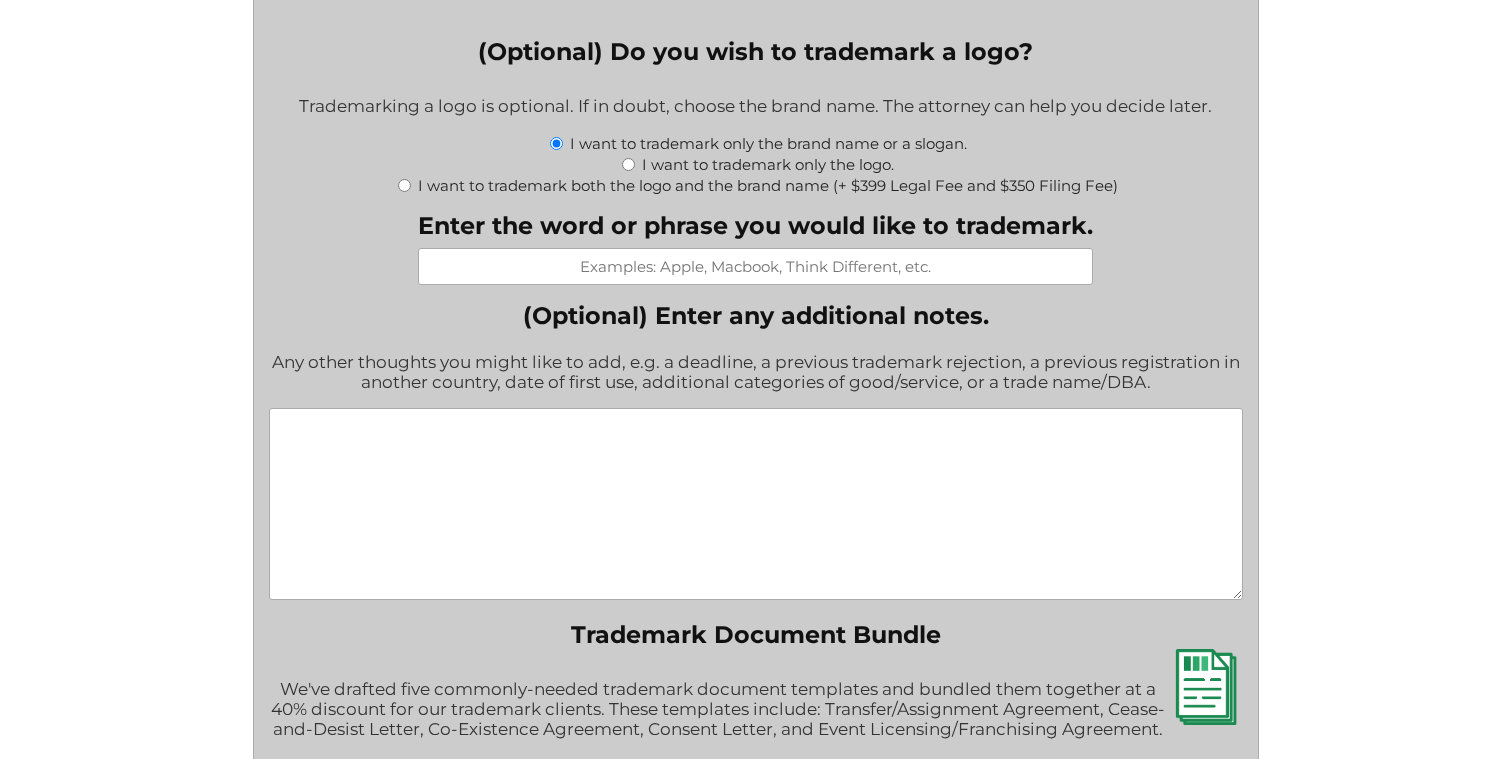 scroll, scrollTop: 2285, scrollLeft: 1, axis: both 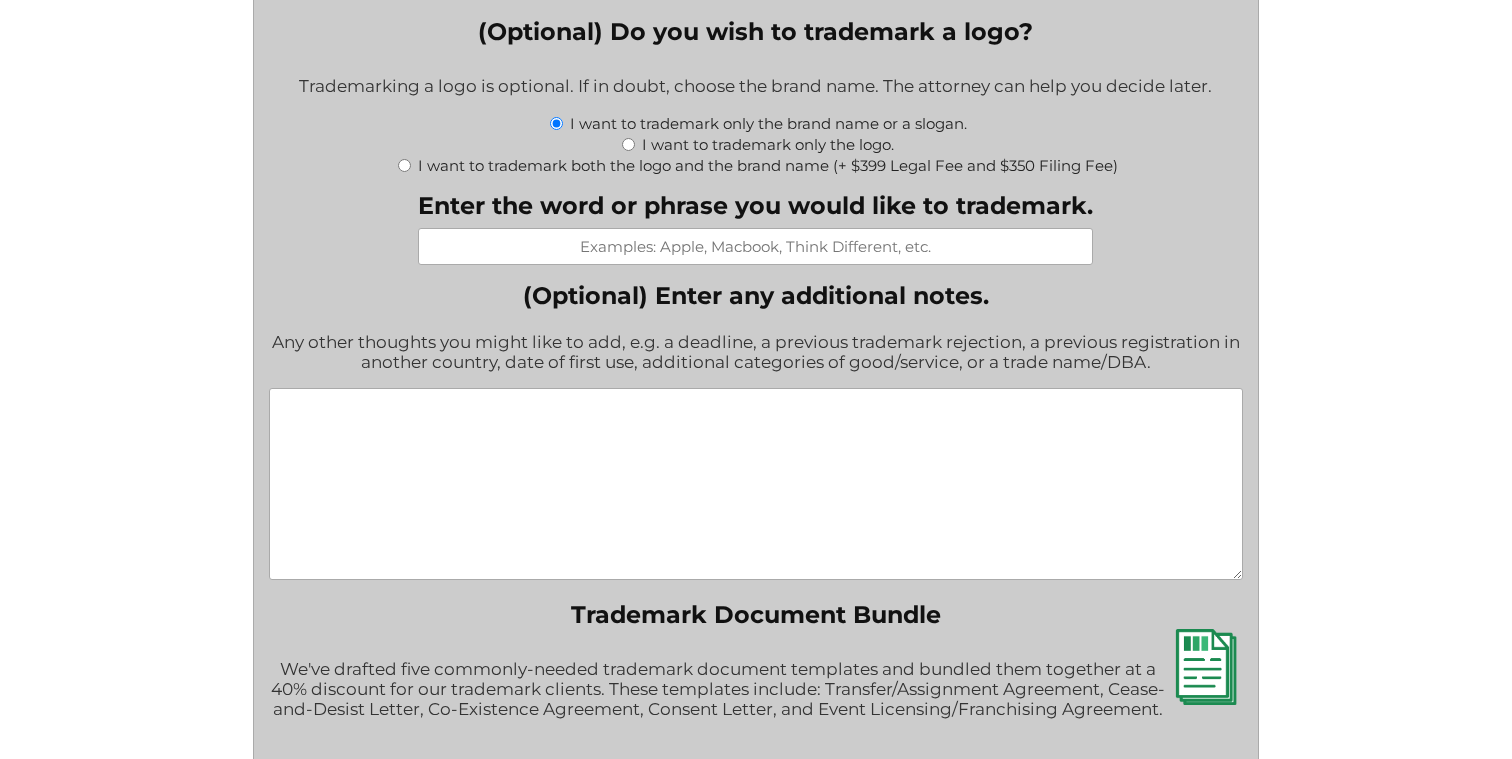 click on "" * " indicates required fields
What goods or services do you want the trademark for? Try to be specific if you can. "Tents and sleeping bags" is better than "outdoors equipment." Is your product or service available to U.S. customers yet? If your product or service is not available to the U.S. yet, please put "No." Pre-sale products and Kickstarter campaigns should put "No." If the product is available, but not in association with your proposed trademark, you should put "No."
Yes.
No.
I'm not sure.
Are you filing for your trademark as an individual person(s) or as a business entity?
Filing as one or more individual persons.
Filing as a business entity.
If you haven't formed a business entity yet, but you plan to later, choose "individual person(s)."" at bounding box center [756, 71] 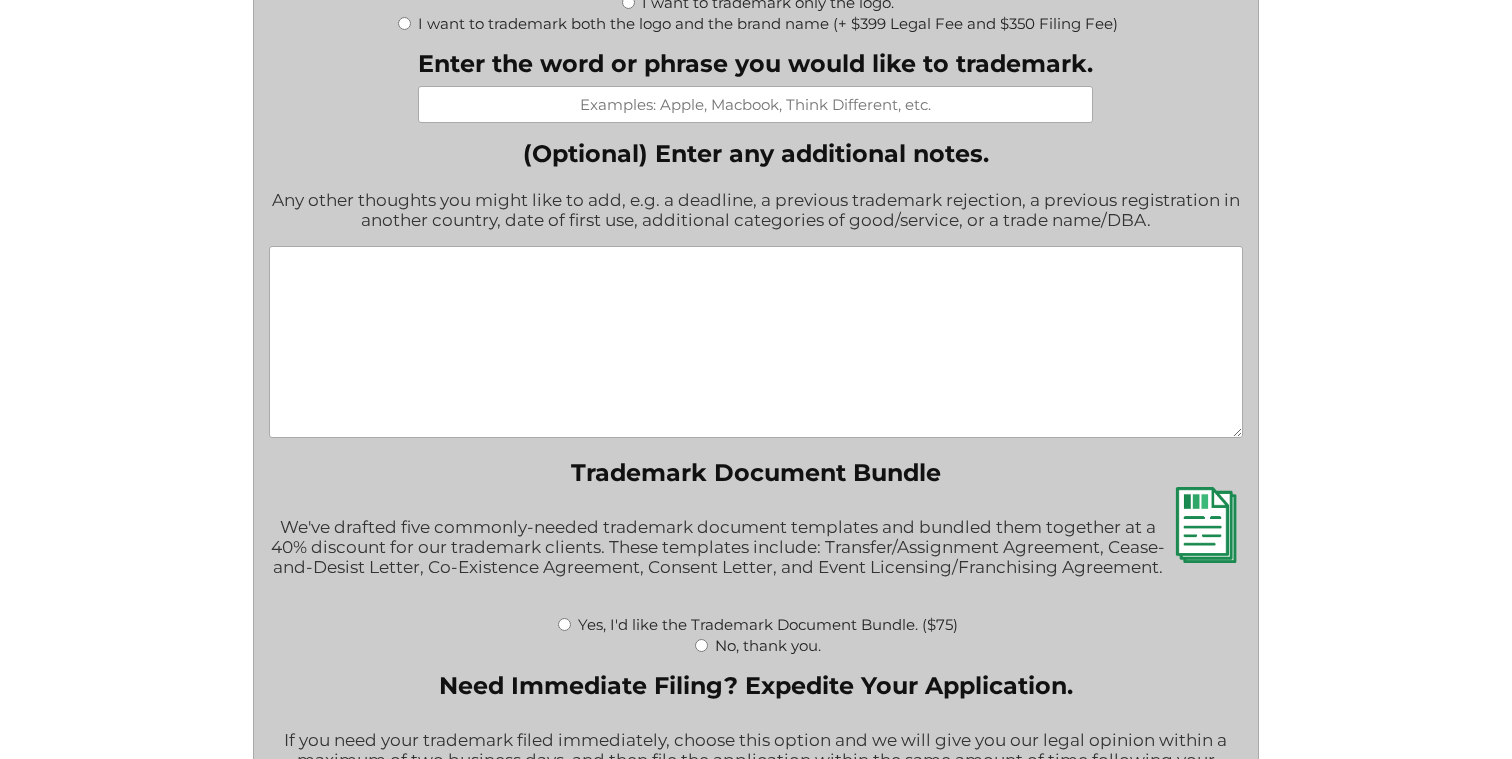 scroll, scrollTop: 2431, scrollLeft: 0, axis: vertical 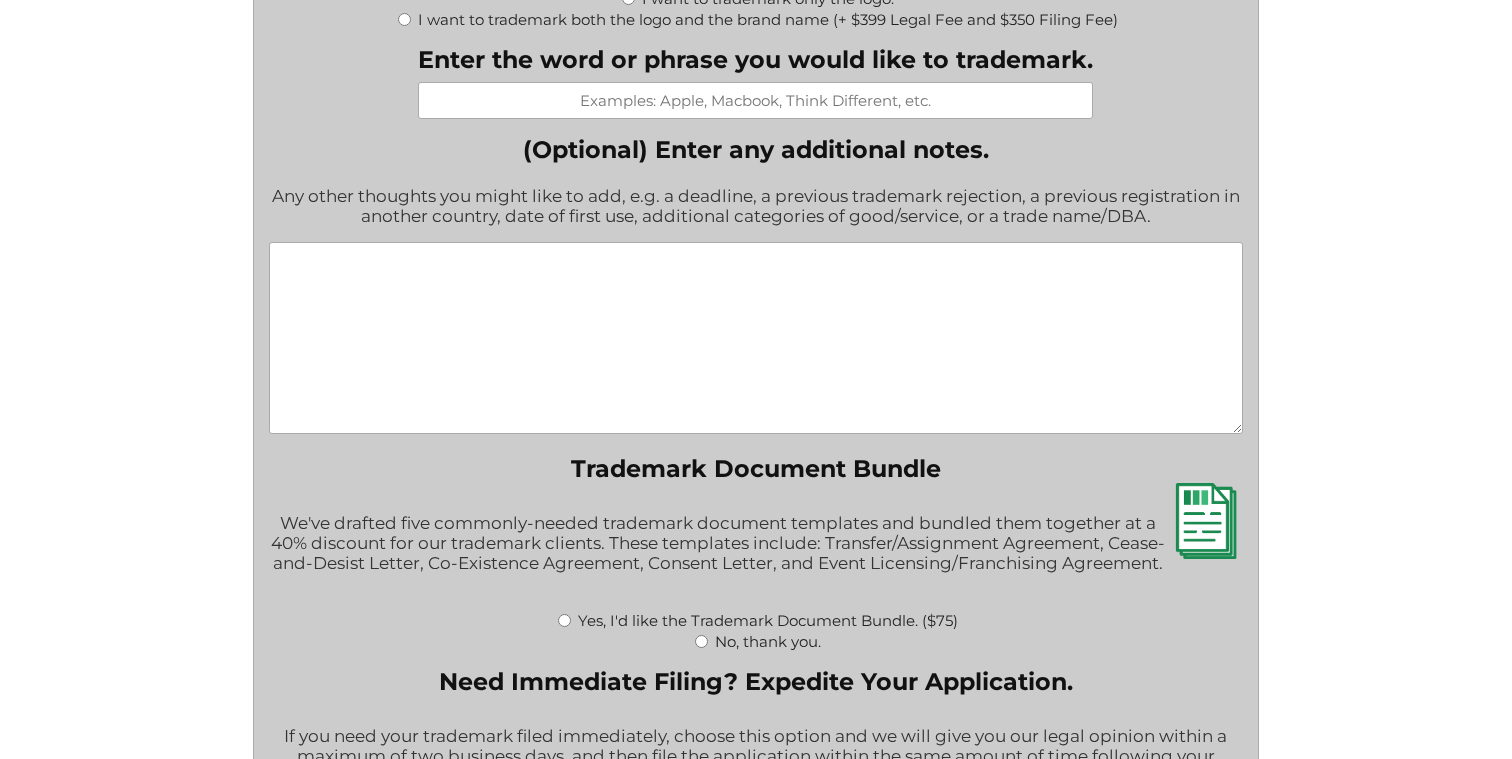 click on "(Optional) Enter any additional notes." at bounding box center (756, 338) 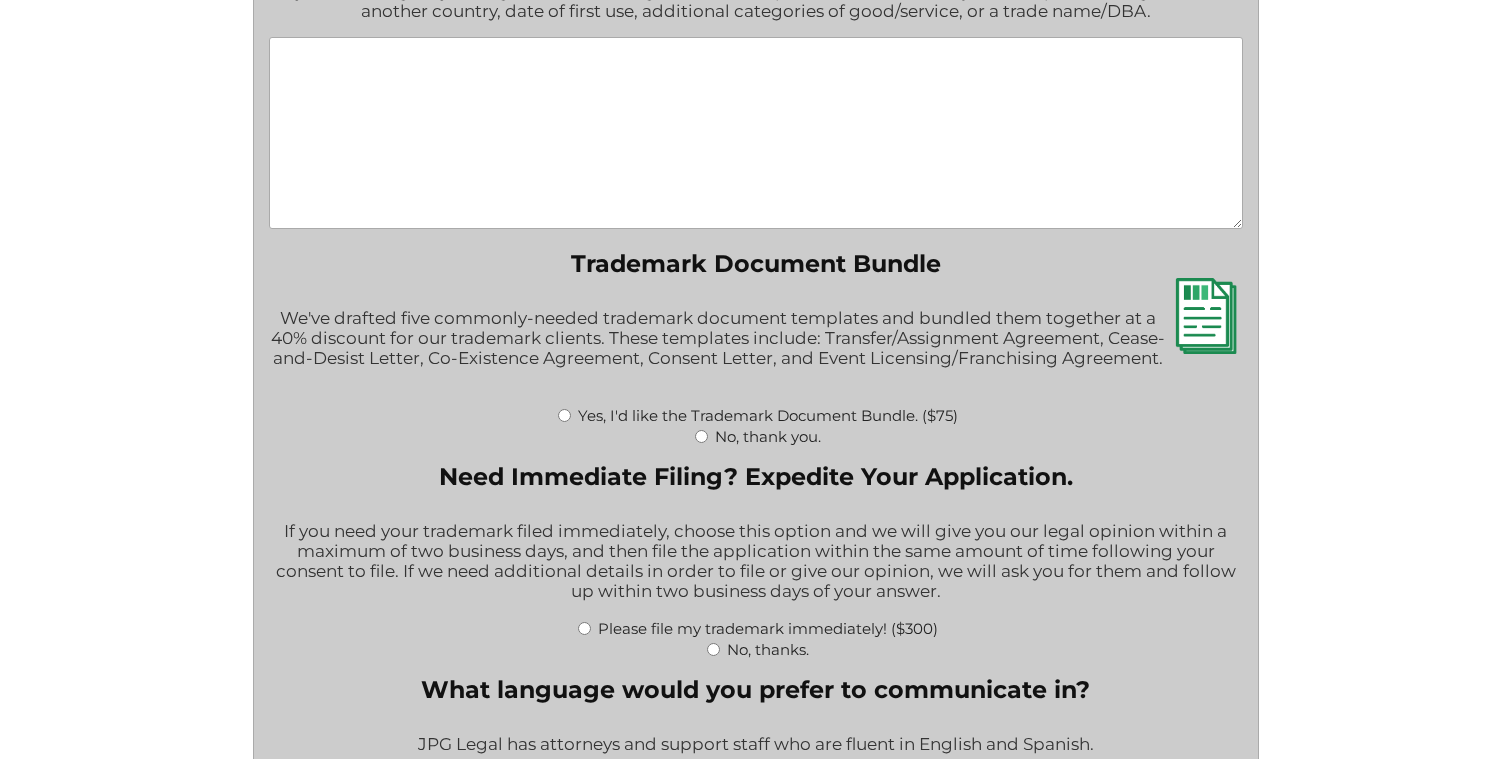 scroll, scrollTop: 2710, scrollLeft: 0, axis: vertical 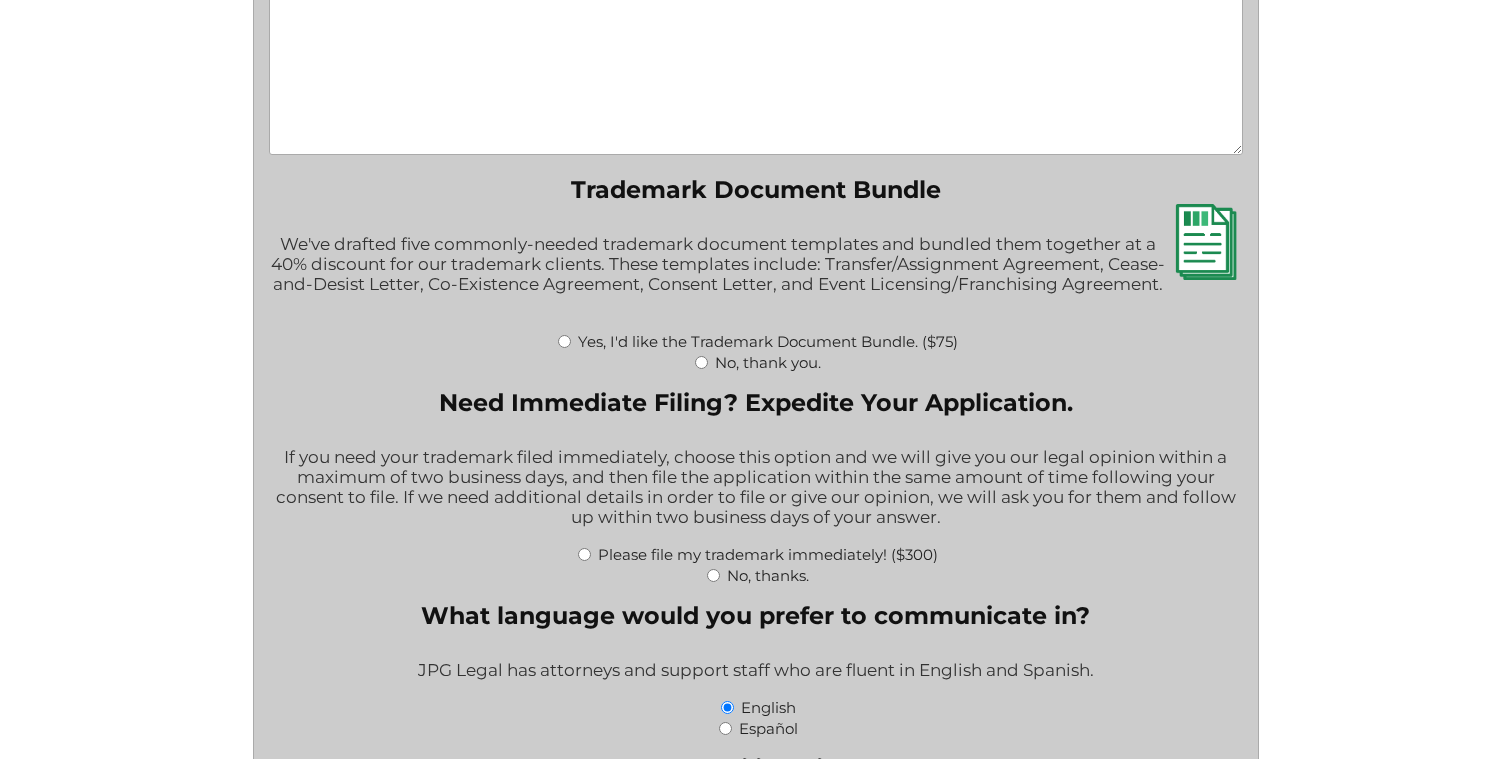 click on "" * " indicates required fields
What goods or services do you want the trademark for? Try to be specific if you can. "Tents and sleeping bags" is better than "outdoors equipment." Is your product or service available to U.S. customers yet? If your product or service is not available to the U.S. yet, please put "No." Pre-sale products and Kickstarter campaigns should put "No." If the product is available, but not in association with your proposed trademark, you should put "No."
Yes.
No.
I'm not sure.
Are you filing for your trademark as an individual person(s) or as a business entity?
Filing as one or more individual persons.
Filing as a business entity.
If you haven't formed a business entity yet, but you plan to later, choose "individual person(s)."" at bounding box center (756, -354) 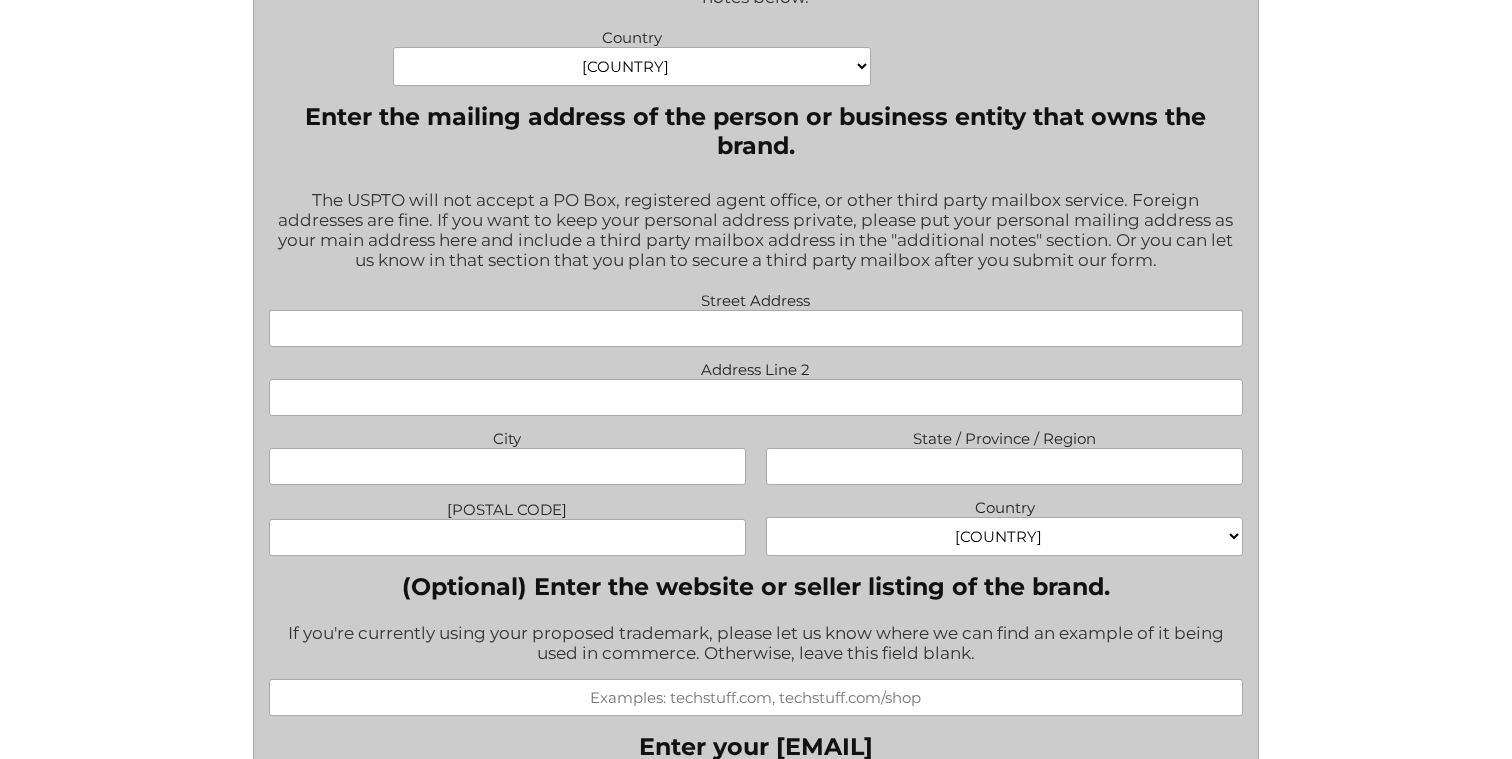 scroll, scrollTop: 1327, scrollLeft: 0, axis: vertical 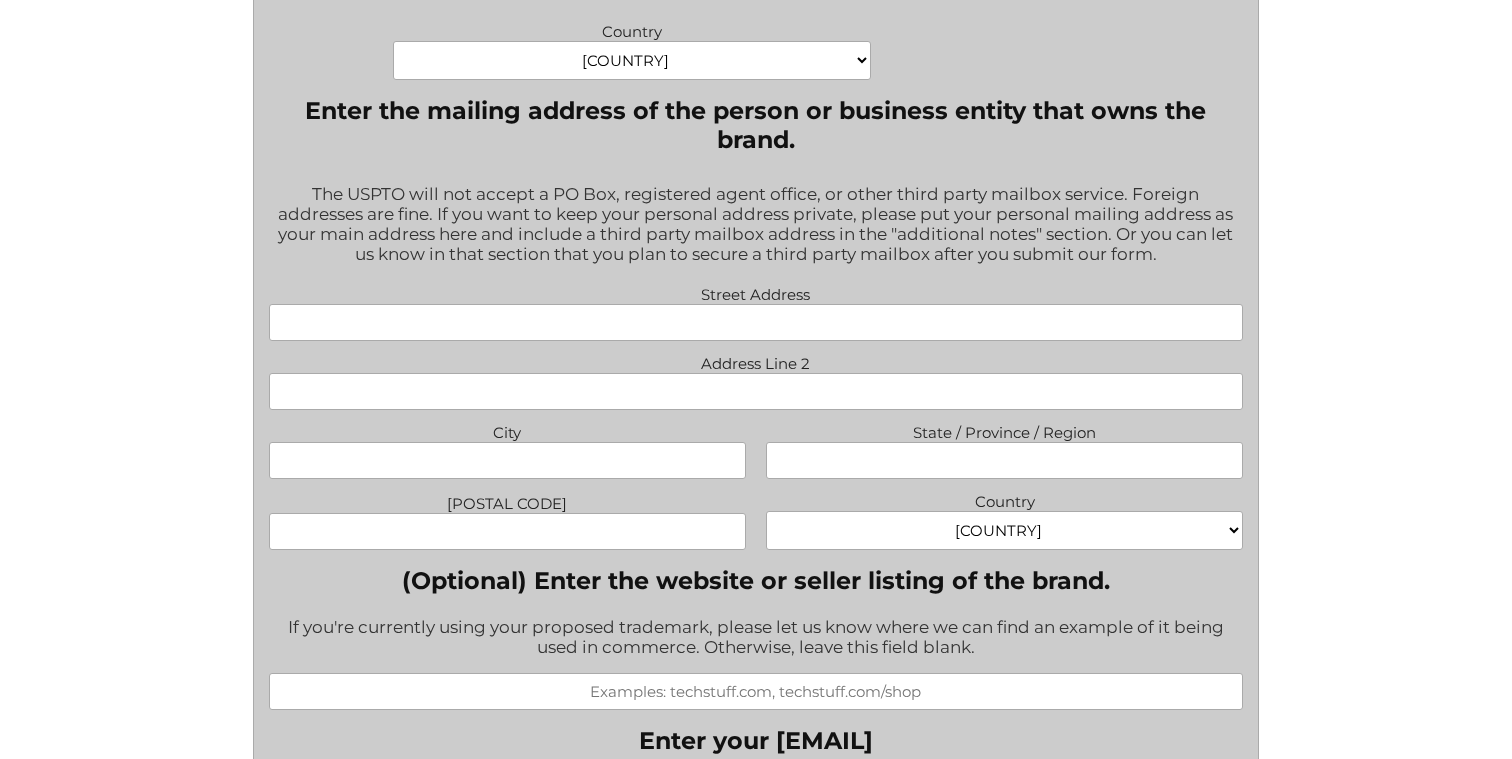 click on "The USPTO will not accept a PO Box, registered agent office, or other third party mailbox service. Foreign addresses are fine. If you want to keep your personal address private, please put your personal mailing address as your main address here and include a third party mailbox address in the "additional notes" section. Or you can let us know in that section that you plan to secure a third party mailbox after you submit our form." at bounding box center [756, 225] 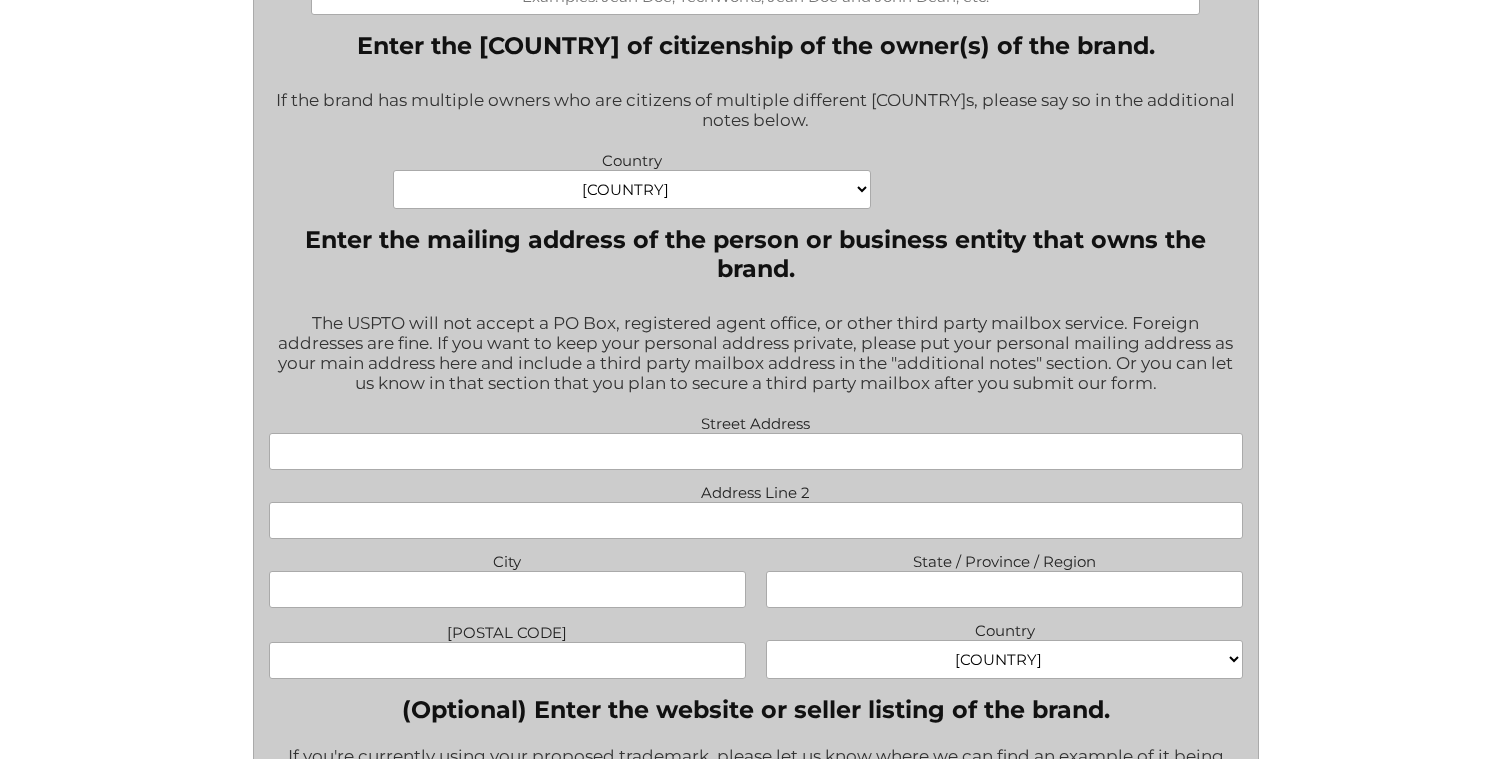 click on "" * " indicates required fields
What goods or services do you want the trademark for? Try to be specific if you can. "Tents and sleeping bags" is better than "outdoors equipment." Is your product or service available to U.S. customers yet? If your product or service is not available to the U.S. yet, please put "No." Pre-sale products and Kickstarter campaigns should put "No." If the product is available, but not in association with your proposed trademark, you should put "No."
Yes.
No.
I'm not sure.
Are you filing for your trademark as an individual person(s) or as a business entity?
Filing as one or more individual persons.
Filing as a business entity.
If you haven't formed a business entity yet, but you plan to later, choose "individual person(s)."" at bounding box center (756, 1158) 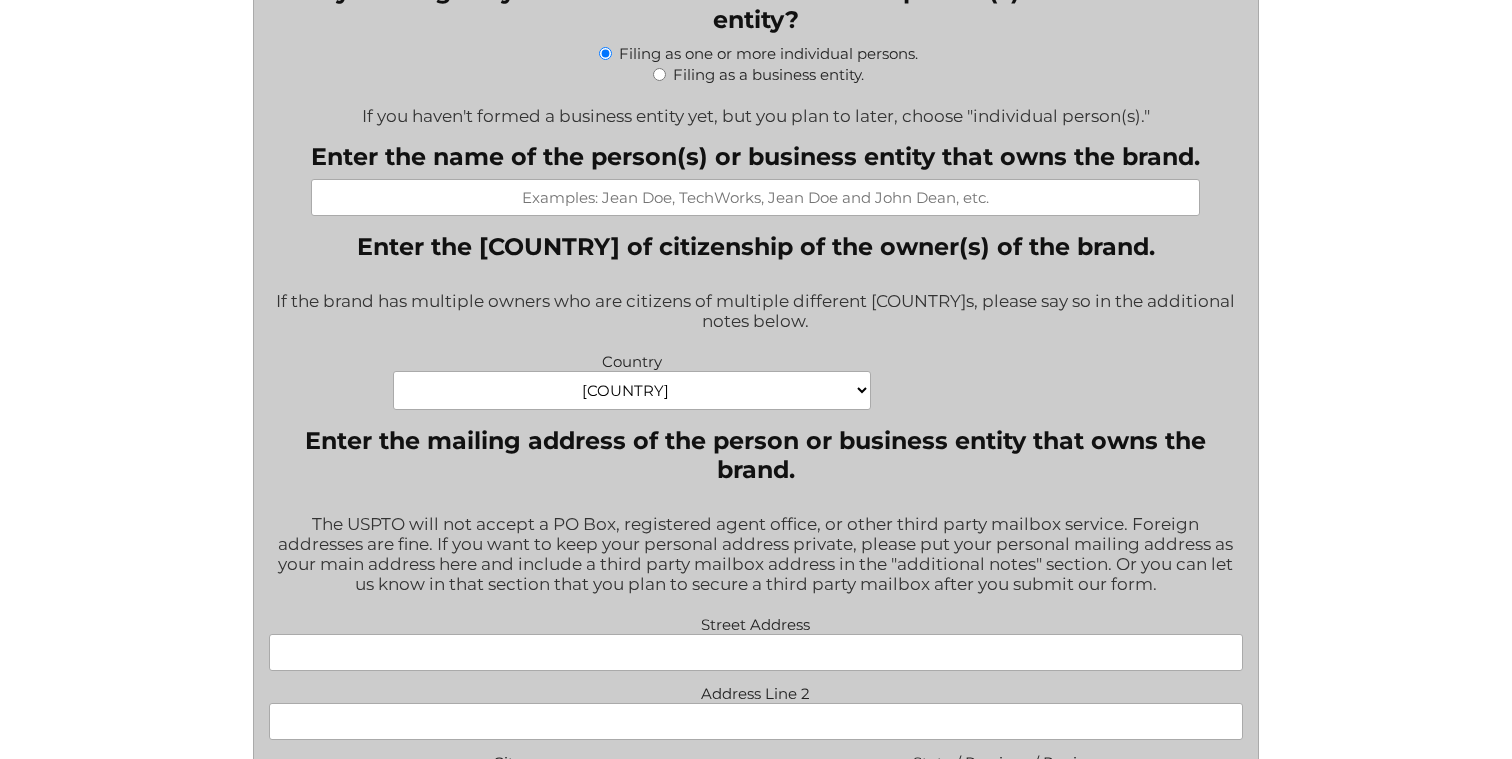 click on "" * " indicates required fields
What goods or services do you want the trademark for? Try to be specific if you can. "Tents and sleeping bags" is better than "outdoors equipment." Is your product or service available to U.S. customers yet? If your product or service is not available to the U.S. yet, please put "No." Pre-sale products and Kickstarter campaigns should put "No." If the product is available, but not in association with your proposed trademark, you should put "No."
Yes.
No.
I'm not sure.
Are you filing for your trademark as an individual person(s) or as a business entity?
Filing as one or more individual persons.
Filing as a business entity.
If you haven't formed a business entity yet, but you plan to later, choose "individual person(s)."" at bounding box center [756, 1359] 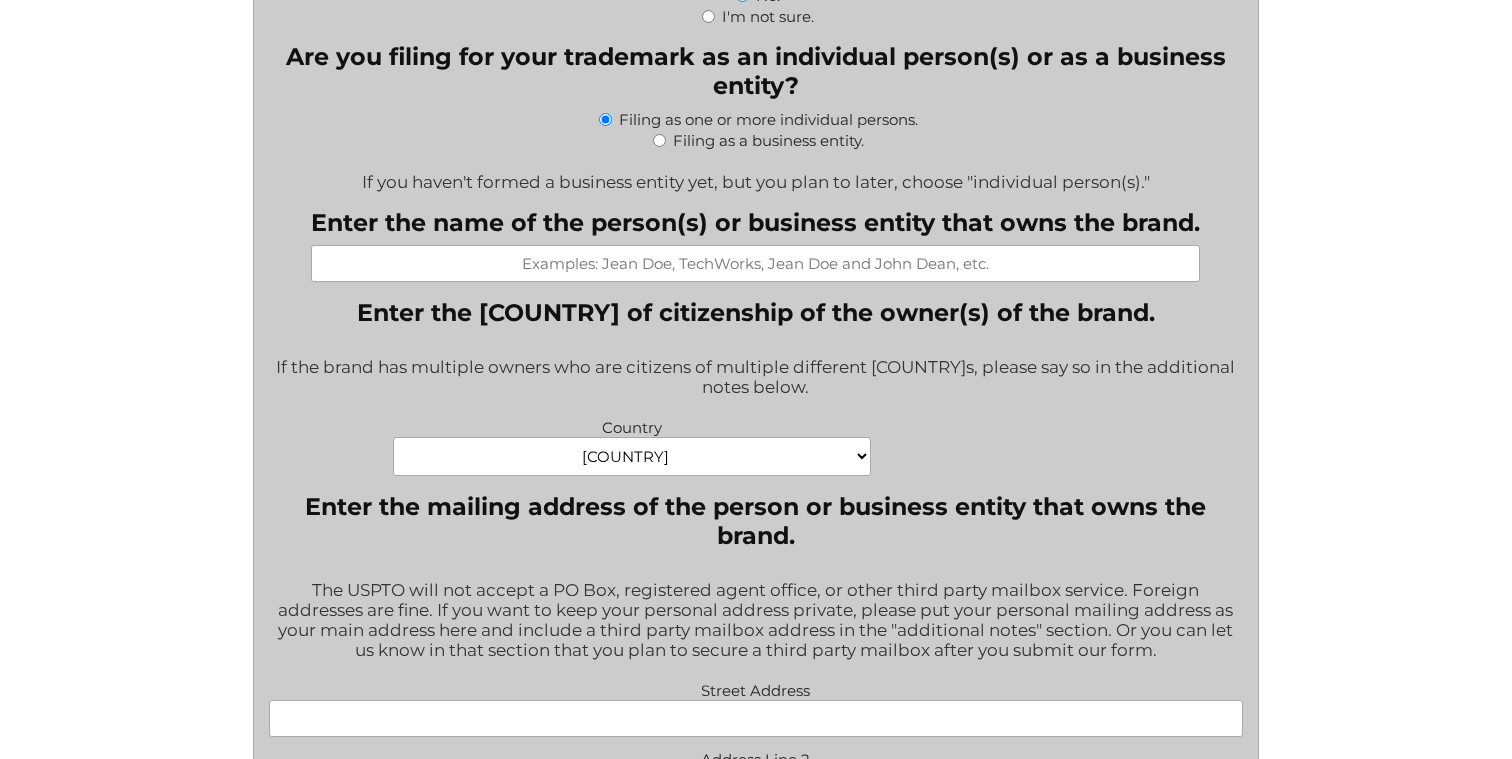 click on "" * " indicates required fields
What goods or services do you want the trademark for? Try to be specific if you can. "Tents and sleeping bags" is better than "outdoors equipment." Is your product or service available to U.S. customers yet? If your product or service is not available to the U.S. yet, please put "No." Pre-sale products and Kickstarter campaigns should put "No." If the product is available, but not in association with your proposed trademark, you should put "No."
Yes.
No.
I'm not sure.
Are you filing for your trademark as an individual person(s) or as a business entity?
Filing as one or more individual persons.
Filing as a business entity.
If you haven't formed a business entity yet, but you plan to later, choose "individual person(s)."" at bounding box center [756, 1425] 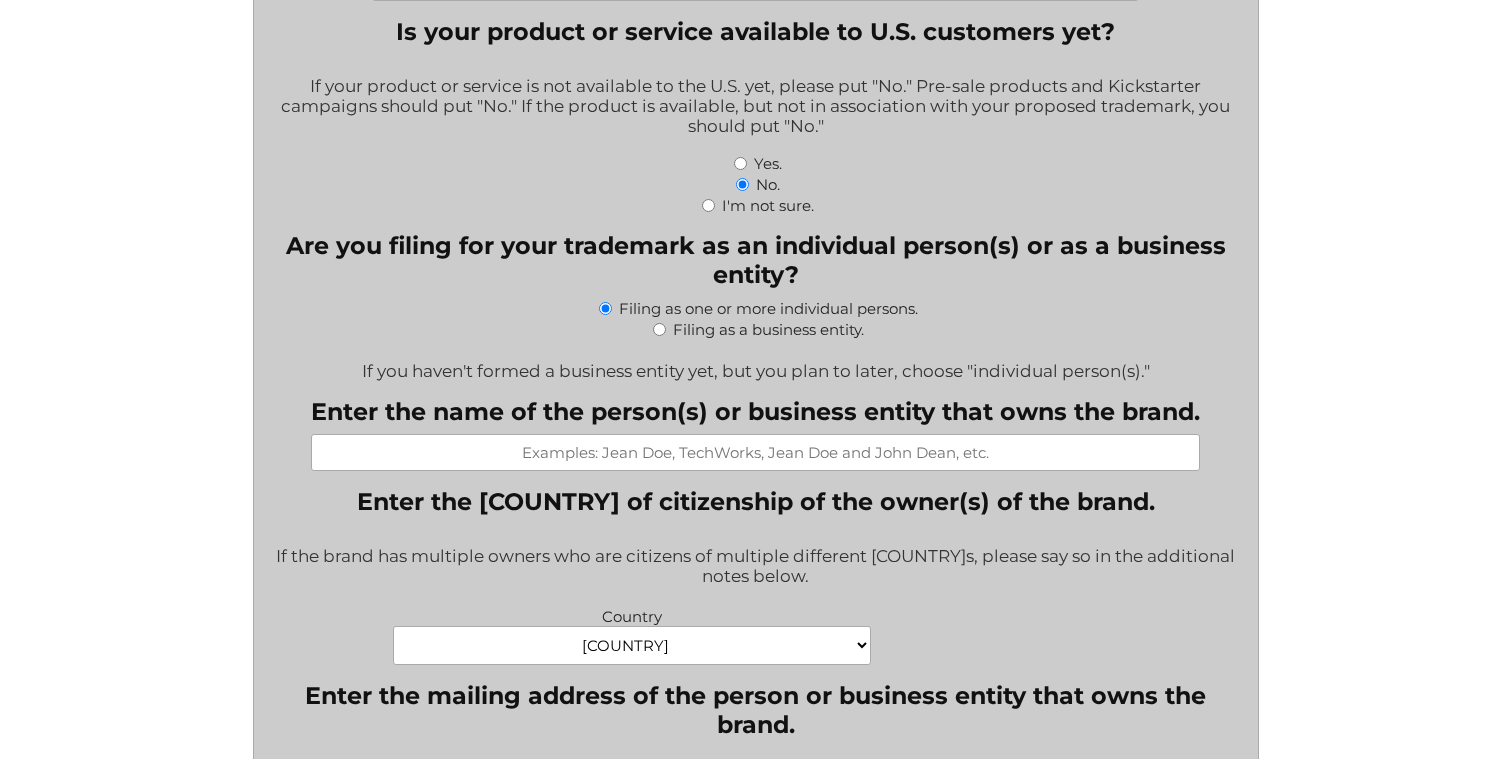 click on "" * " indicates required fields
What goods or services do you want the trademark for? Try to be specific if you can. "Tents and sleeping bags" is better than "outdoors equipment." Is your product or service available to U.S. customers yet? If your product or service is not available to the U.S. yet, please put "No." Pre-sale products and Kickstarter campaigns should put "No." If the product is available, but not in association with your proposed trademark, you should put "No."
Yes.
No.
I'm not sure.
Are you filing for your trademark as an individual person(s) or as a business entity?
Filing as one or more individual persons.
Filing as a business entity.
If you haven't formed a business entity yet, but you plan to later, choose "individual person(s)."" at bounding box center (756, 1614) 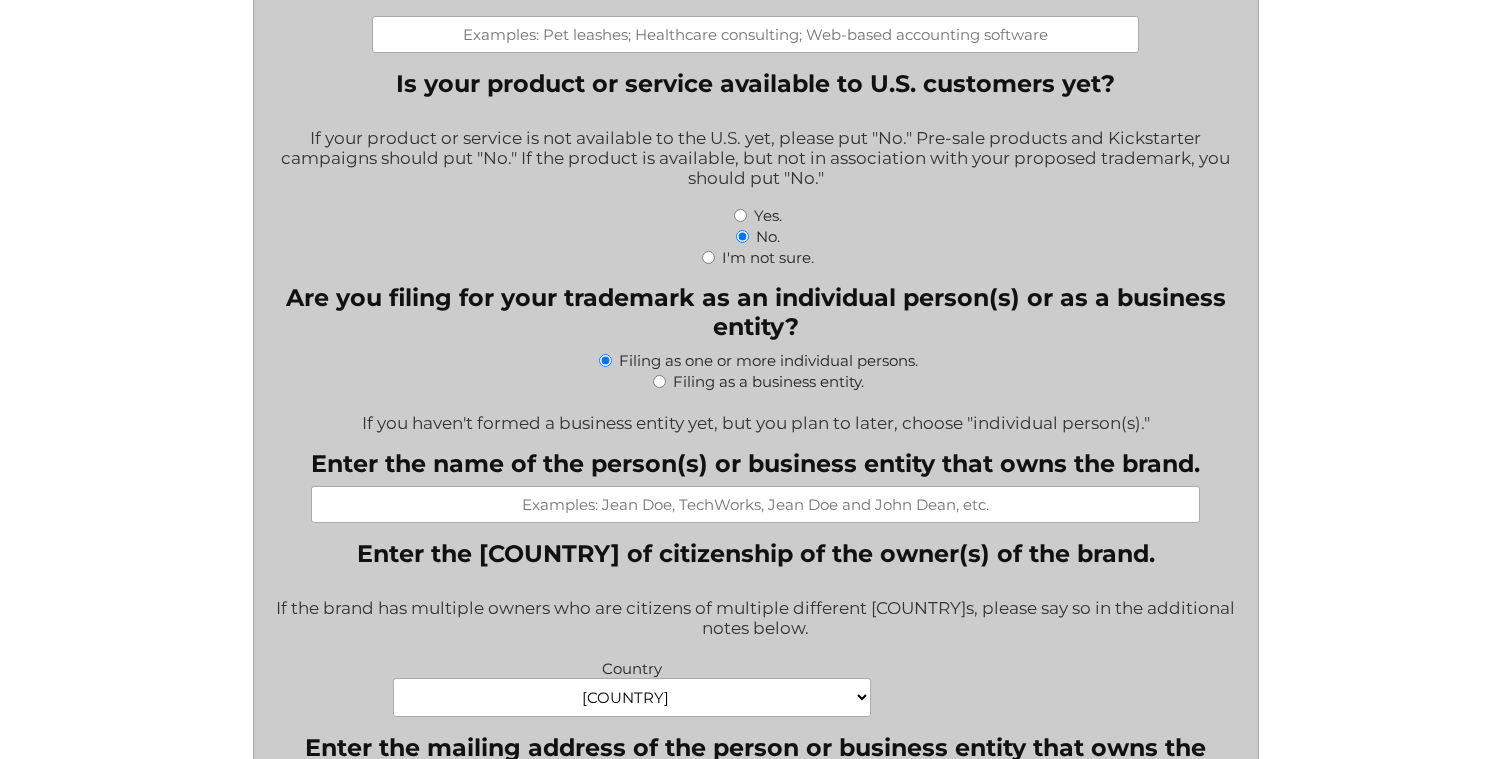 click on "" * " indicates required fields
What goods or services do you want the trademark for? Try to be specific if you can. "Tents and sleeping bags" is better than "outdoors equipment." Is your product or service available to U.S. customers yet? If your product or service is not available to the U.S. yet, please put "No." Pre-sale products and Kickstarter campaigns should put "No." If the product is available, but not in association with your proposed trademark, you should put "No."
Yes.
No.
I'm not sure.
Are you filing for your trademark as an individual person(s) or as a business entity?
Filing as one or more individual persons.
Filing as a business entity.
If you haven't formed a business entity yet, but you plan to later, choose "individual person(s)."" at bounding box center [756, 1666] 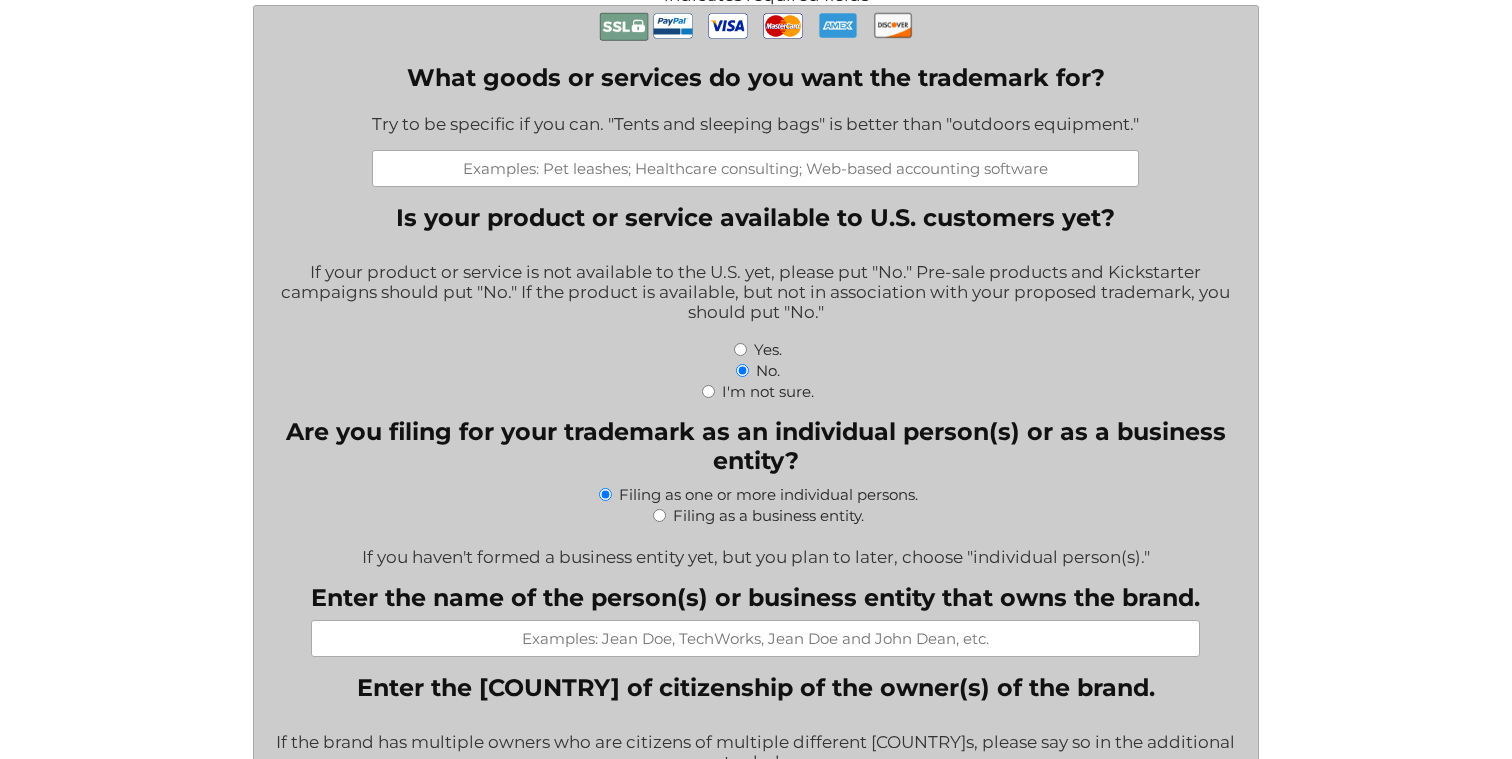 click on "" * " indicates required fields
What goods or services do you want the trademark for? Try to be specific if you can. "Tents and sleeping bags" is better than "outdoors equipment." Is your product or service available to U.S. customers yet? If your product or service is not available to the U.S. yet, please put "No." Pre-sale products and Kickstarter campaigns should put "No." If the product is available, but not in association with your proposed trademark, you should put "No."
Yes.
No.
I'm not sure.
Are you filing for your trademark as an individual person(s) or as a business entity?
Filing as one or more individual persons.
Filing as a business entity.
If you haven't formed a business entity yet, but you plan to later, choose "individual person(s)."" at bounding box center (756, 1800) 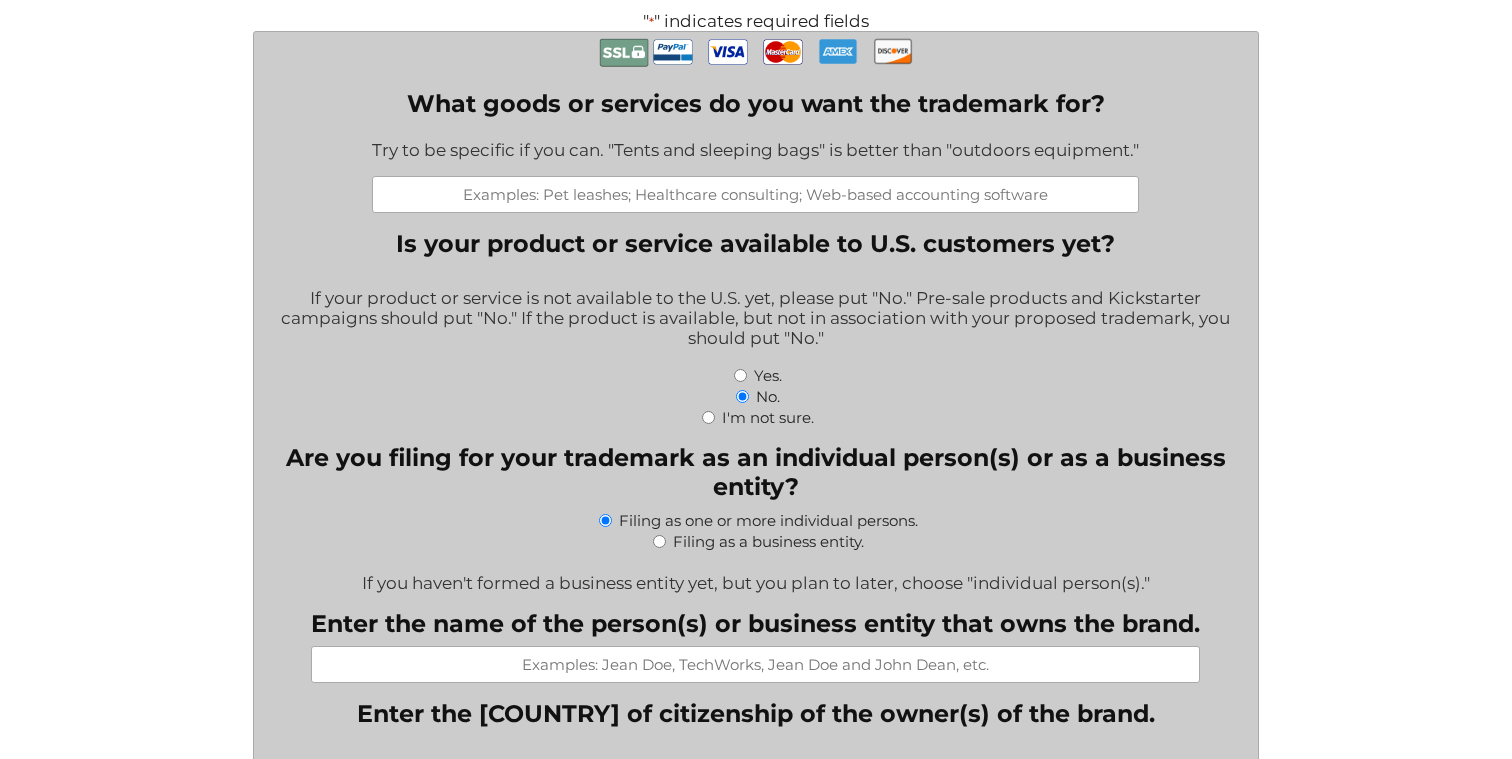 scroll, scrollTop: 510, scrollLeft: 0, axis: vertical 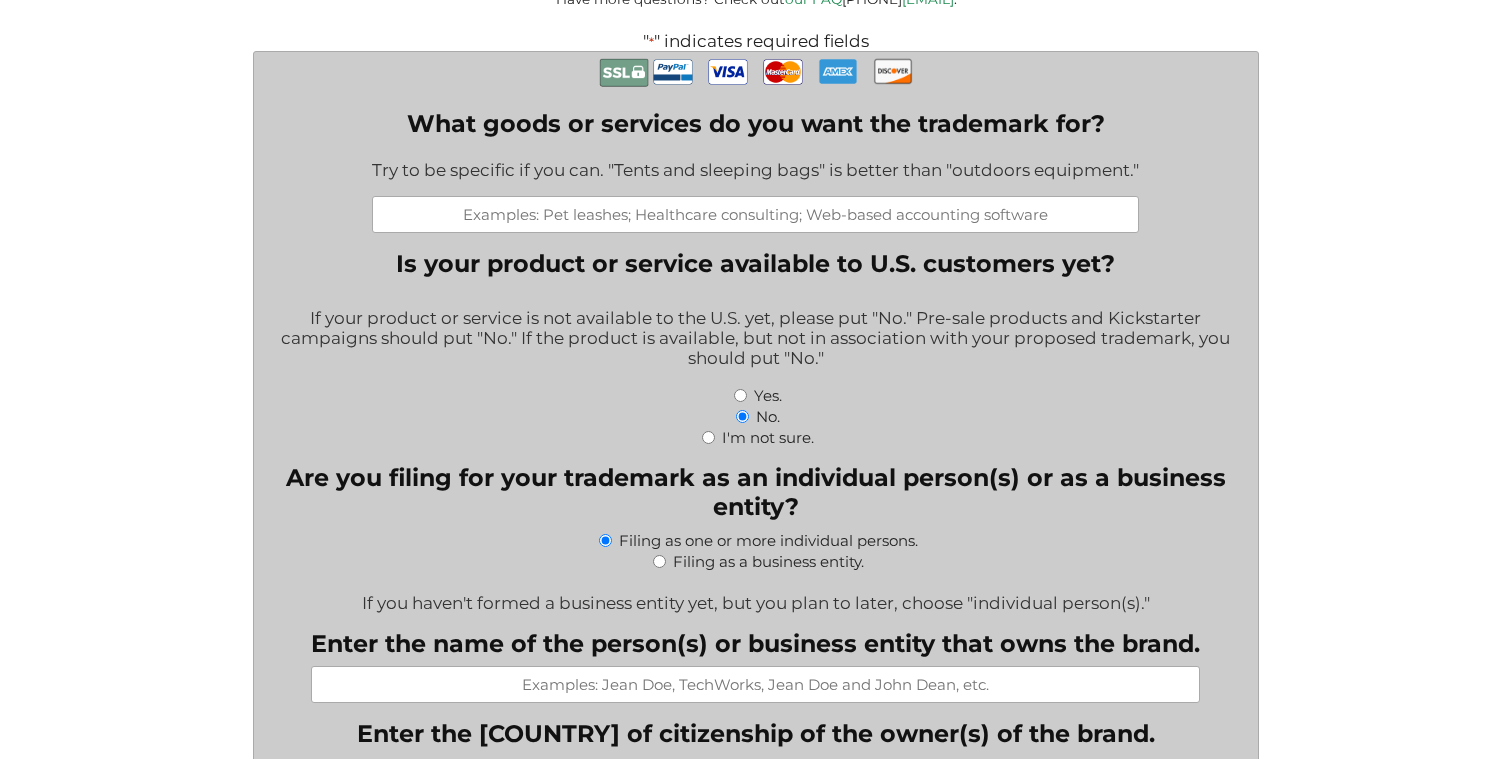 click on "" * " indicates required fields
What goods or services do you want the trademark for? Try to be specific if you can. "Tents and sleeping bags" is better than "outdoors equipment." Is your product or service available to U.S. customers yet? If your product or service is not available to the U.S. yet, please put "No." Pre-sale products and Kickstarter campaigns should put "No." If the product is available, but not in association with your proposed trademark, you should put "No."
Yes.
No.
I'm not sure.
Are you filing for your trademark as an individual person(s) or as a business entity?
Filing as one or more individual persons.
Filing as a business entity.
If you haven't formed a business entity yet, but you plan to later, choose "individual person(s)."" at bounding box center (756, 1846) 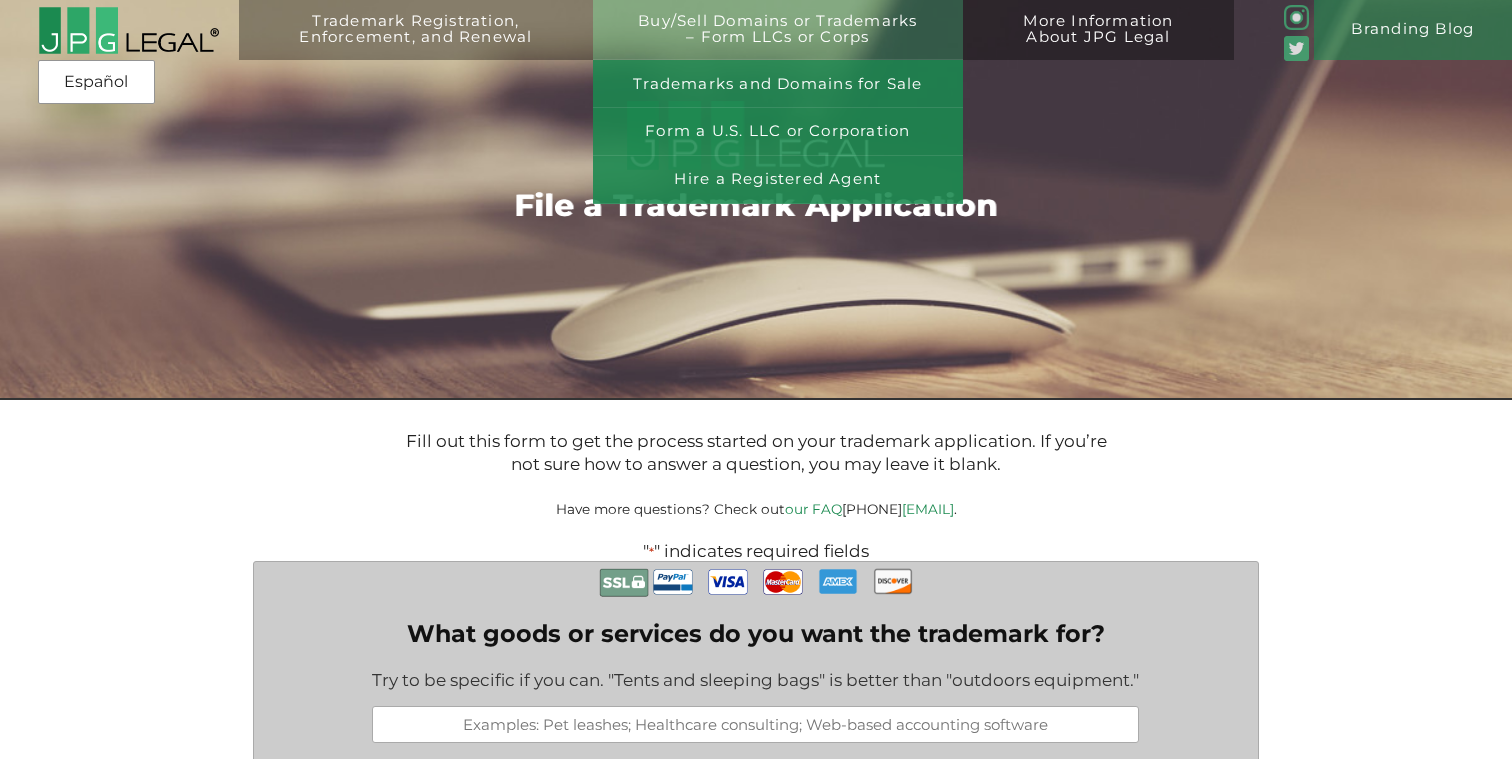 scroll, scrollTop: 0, scrollLeft: 0, axis: both 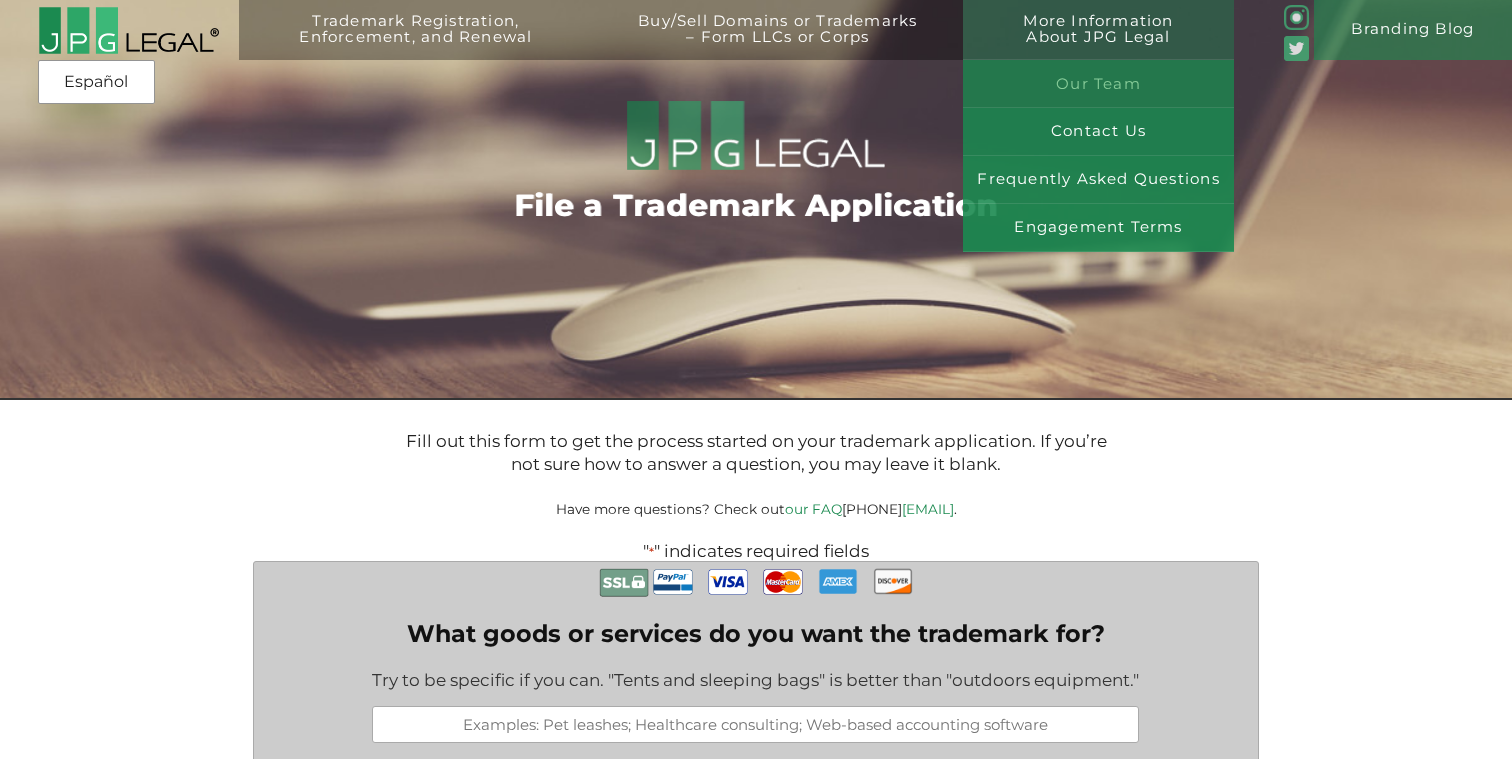 click on "Our Team" at bounding box center (1098, 84) 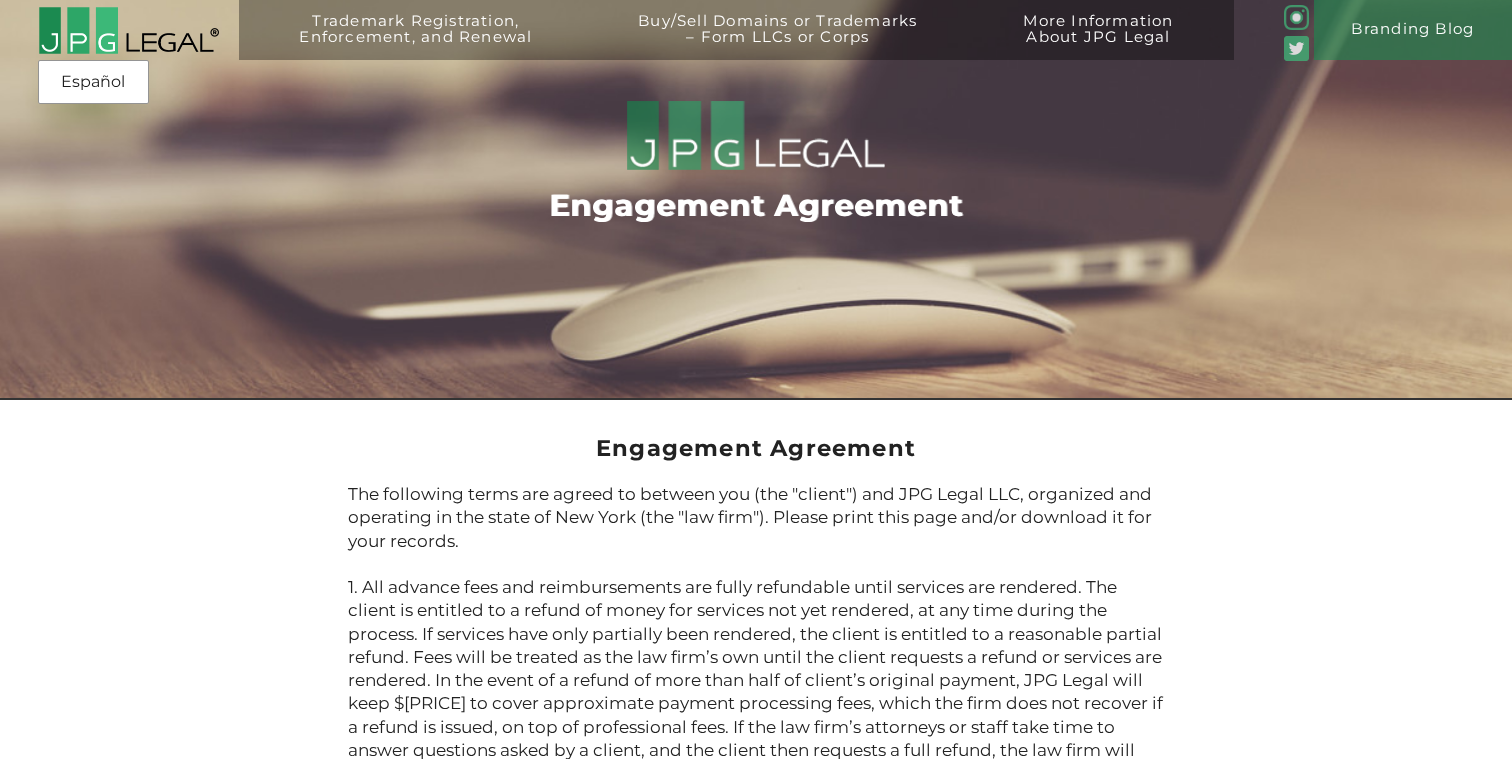 scroll, scrollTop: 0, scrollLeft: 0, axis: both 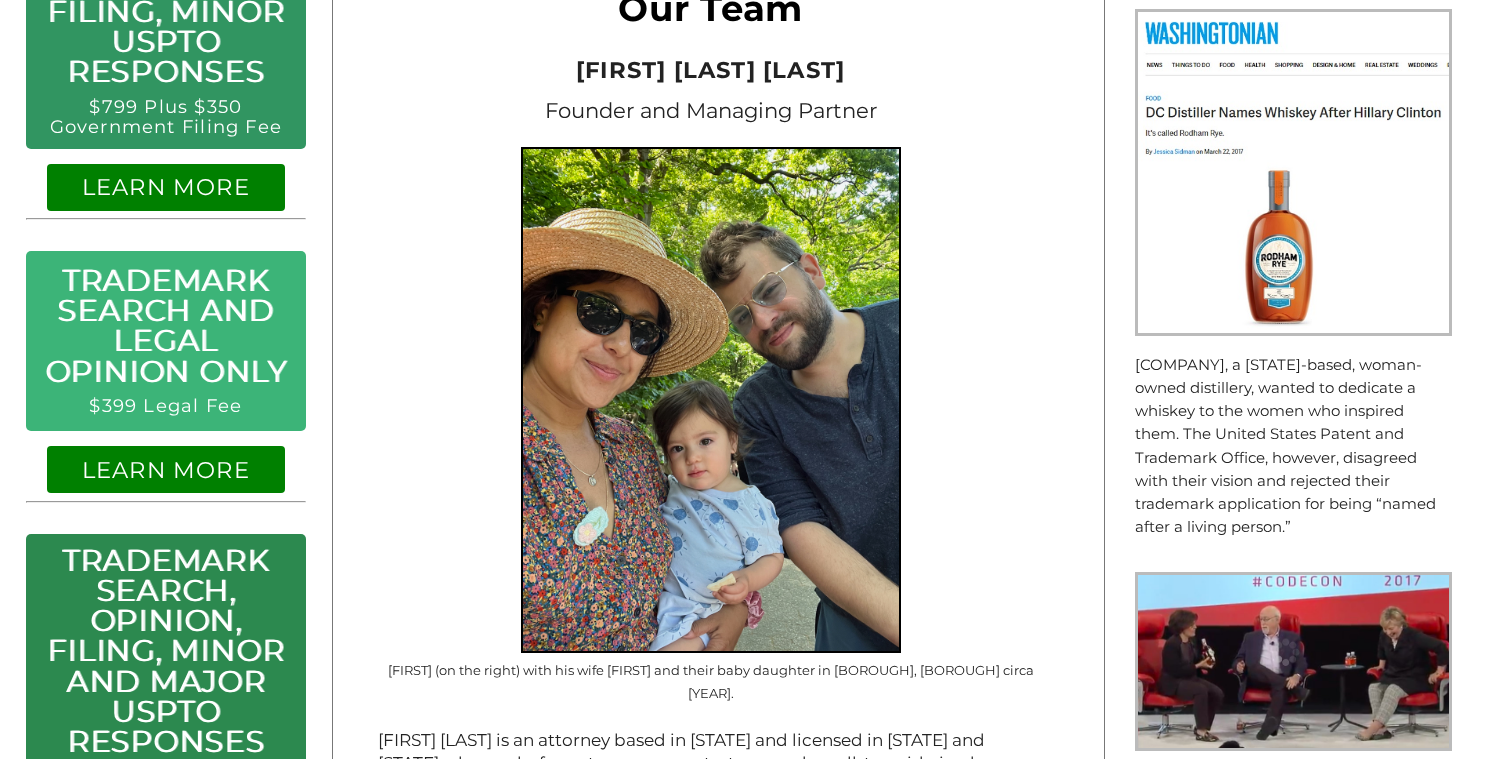 click on "[FIRST] (on the right) with his wife [FIRST] and their baby daughter in [BOROUGH], [BOROUGH] circa [YEAR]." at bounding box center (710, 426) 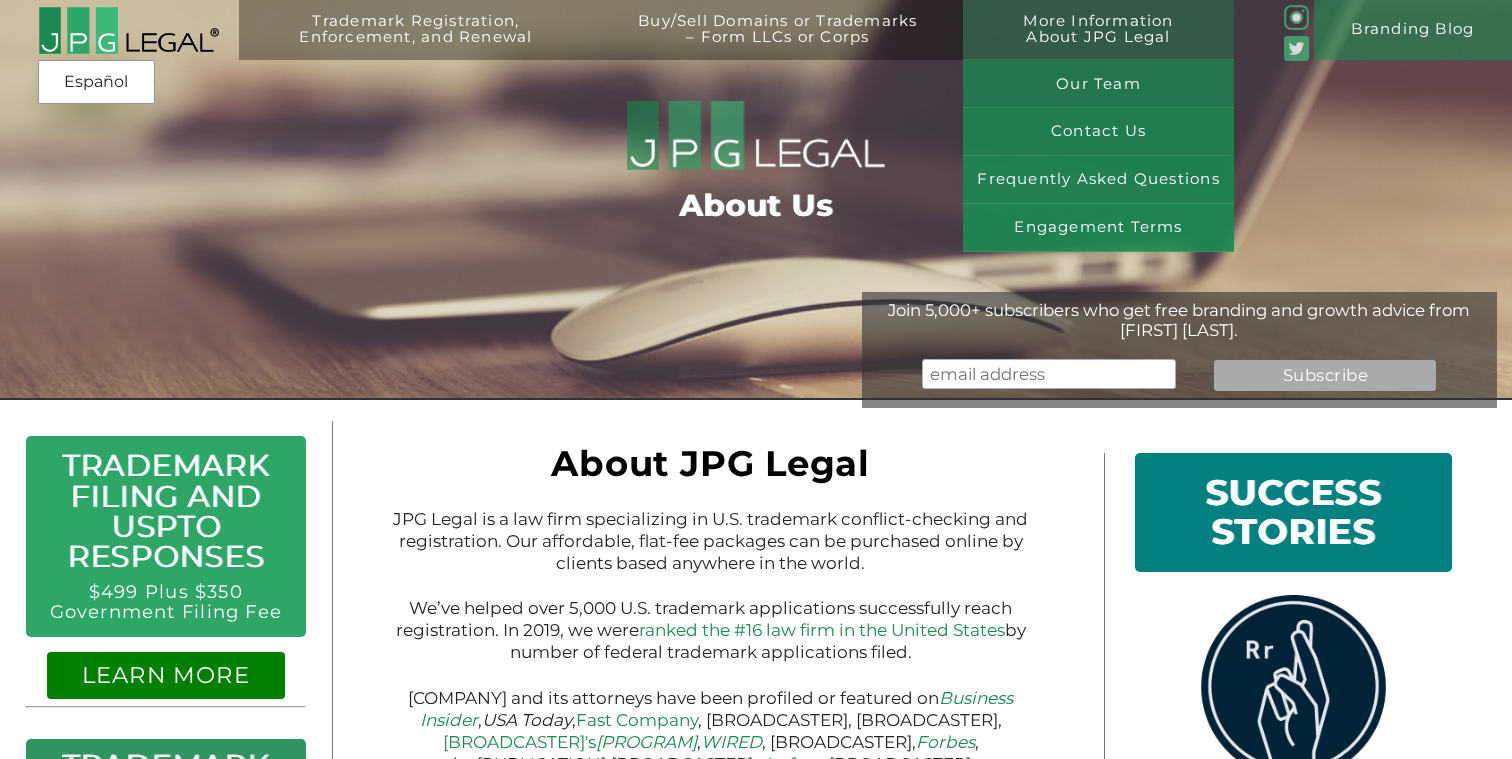 scroll, scrollTop: 0, scrollLeft: 0, axis: both 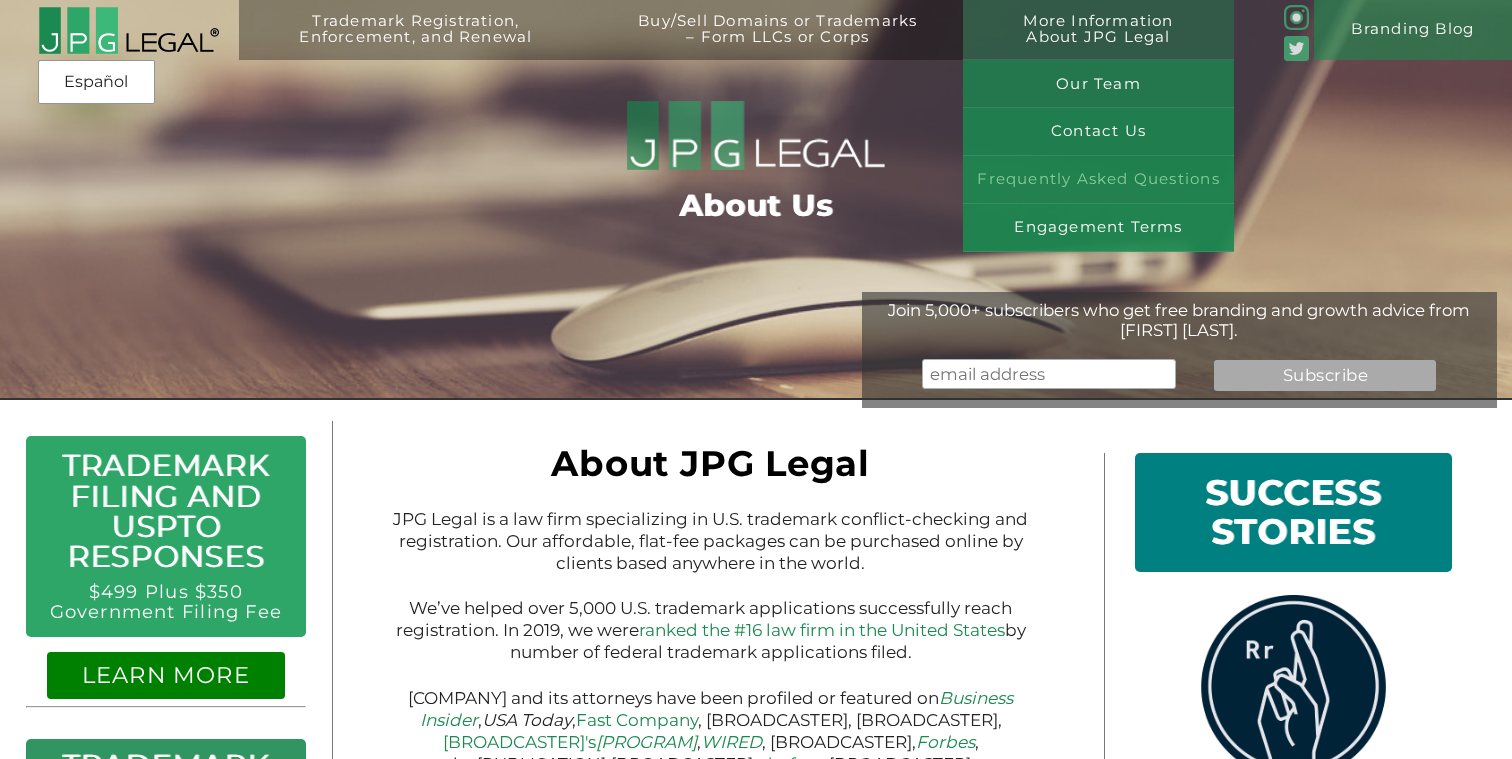 click on "Frequently Asked Questions" at bounding box center [1098, 180] 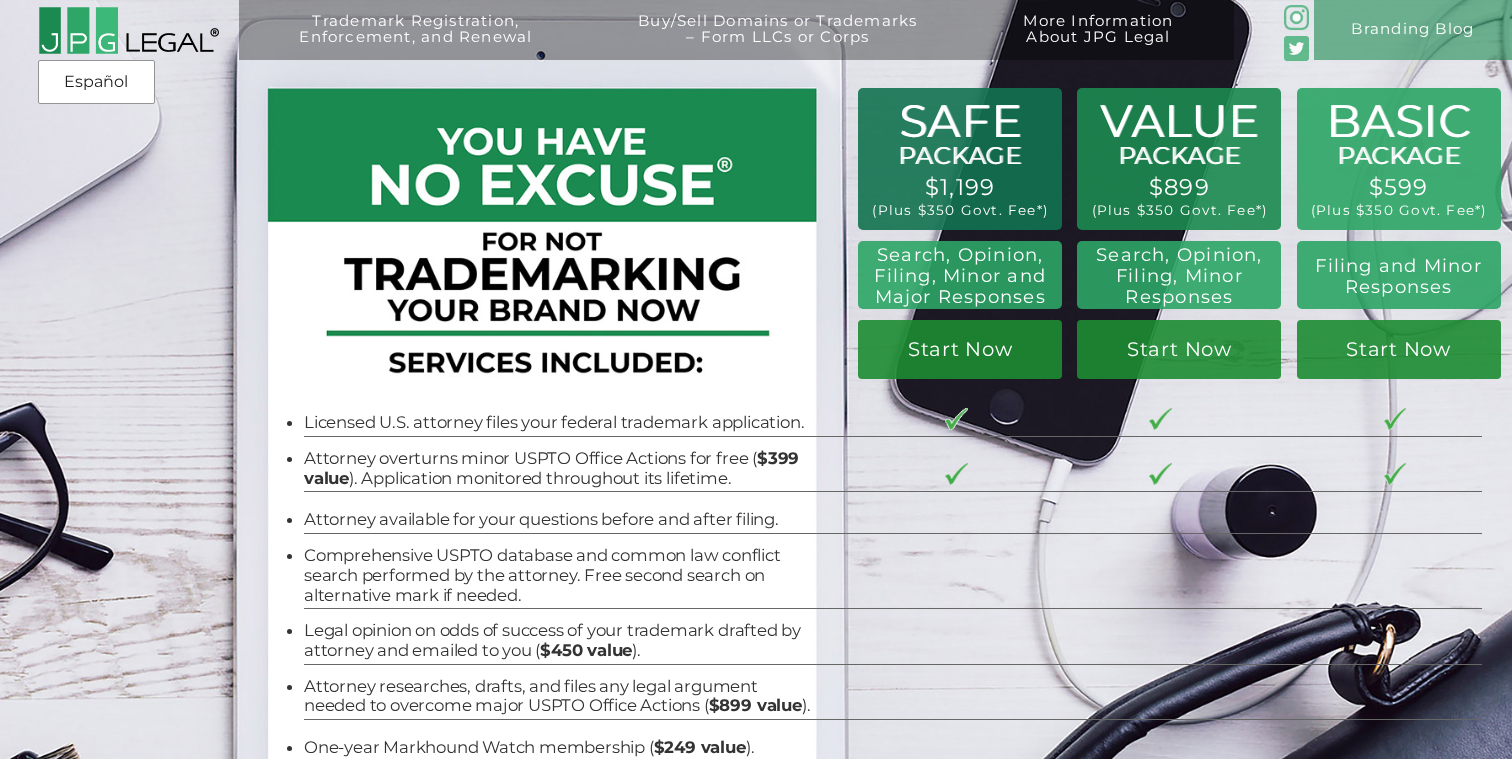 scroll, scrollTop: 1829, scrollLeft: 0, axis: vertical 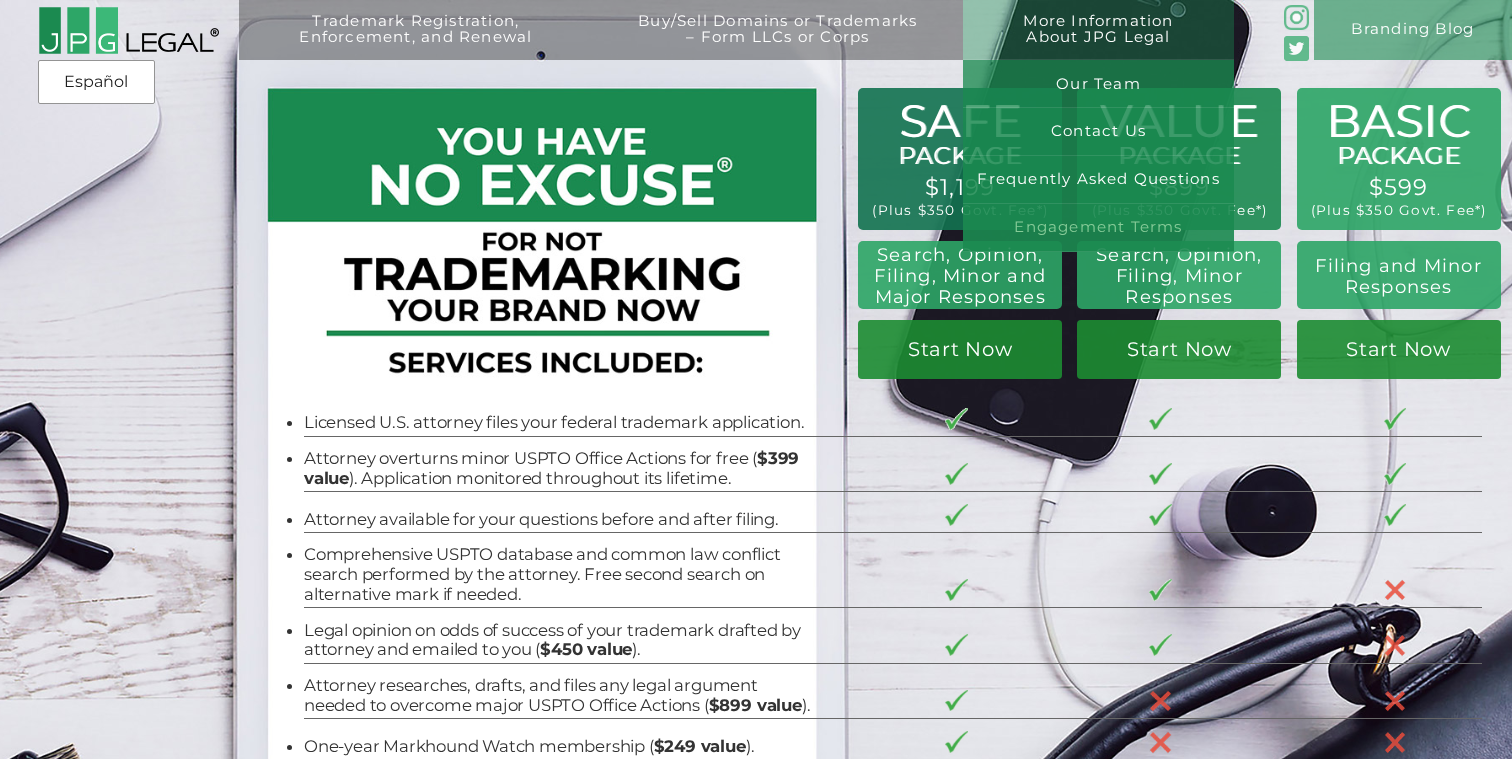 click on "Engagement Terms" at bounding box center [1098, 228] 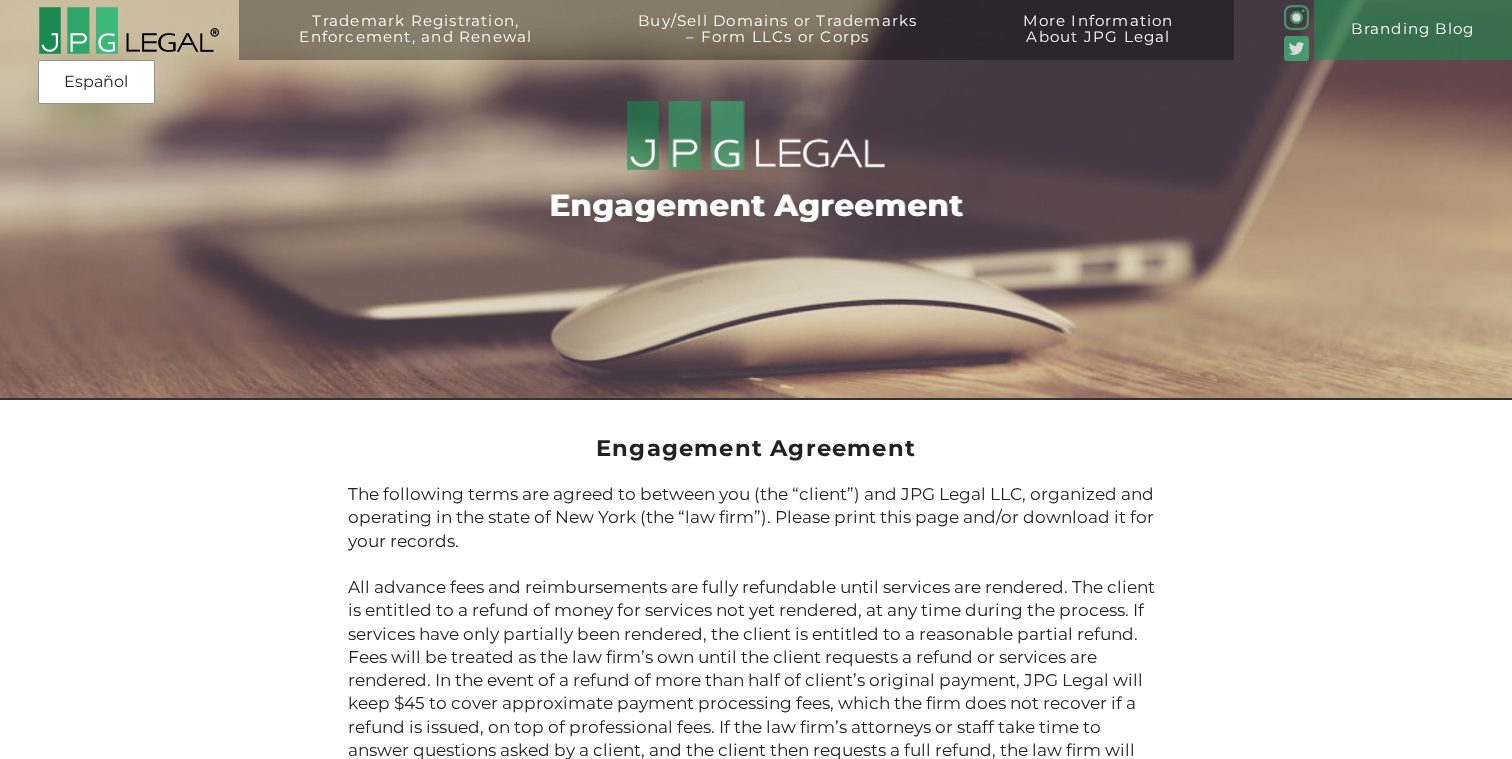 scroll, scrollTop: 0, scrollLeft: 0, axis: both 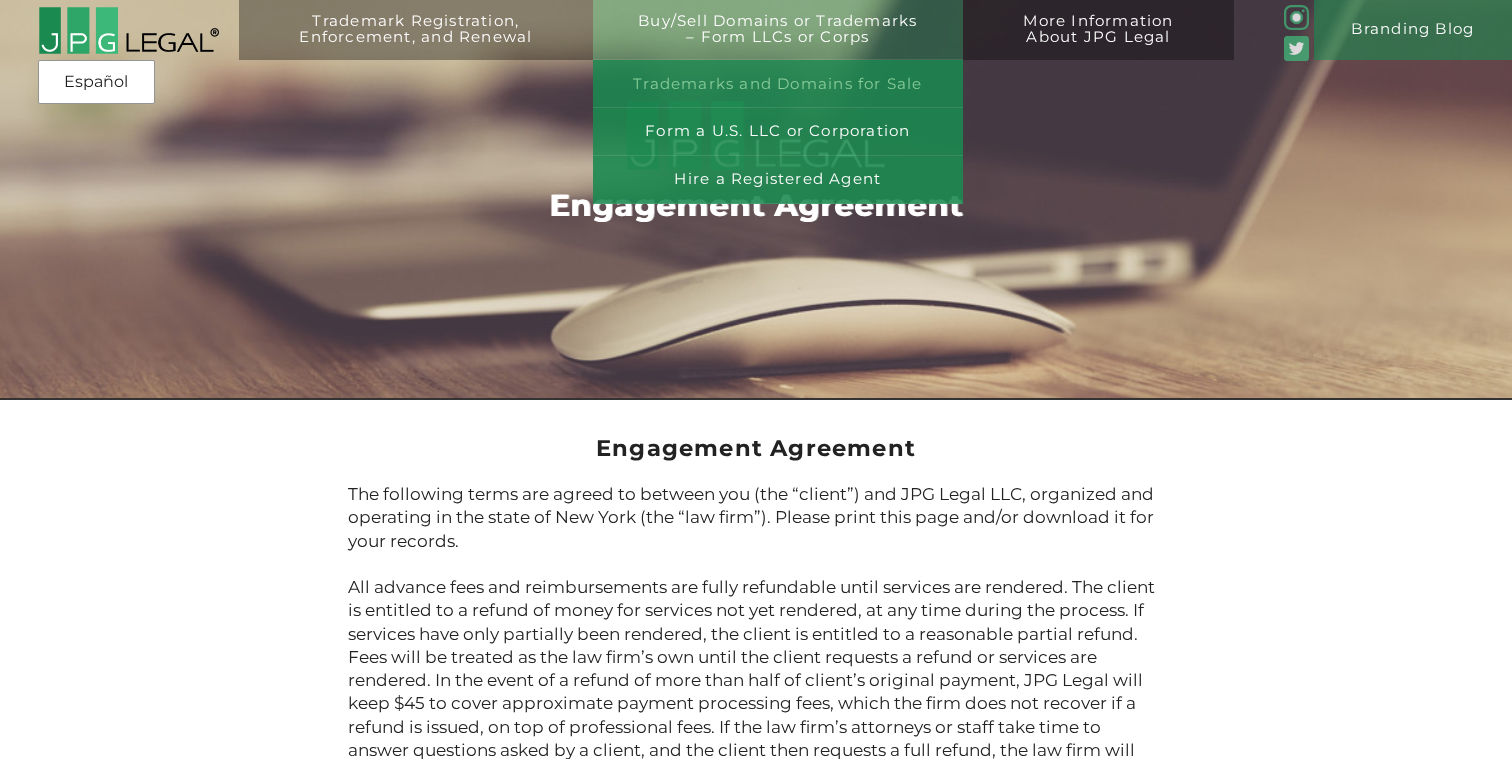 click on "Trademarks and Domains for Sale" at bounding box center [778, 84] 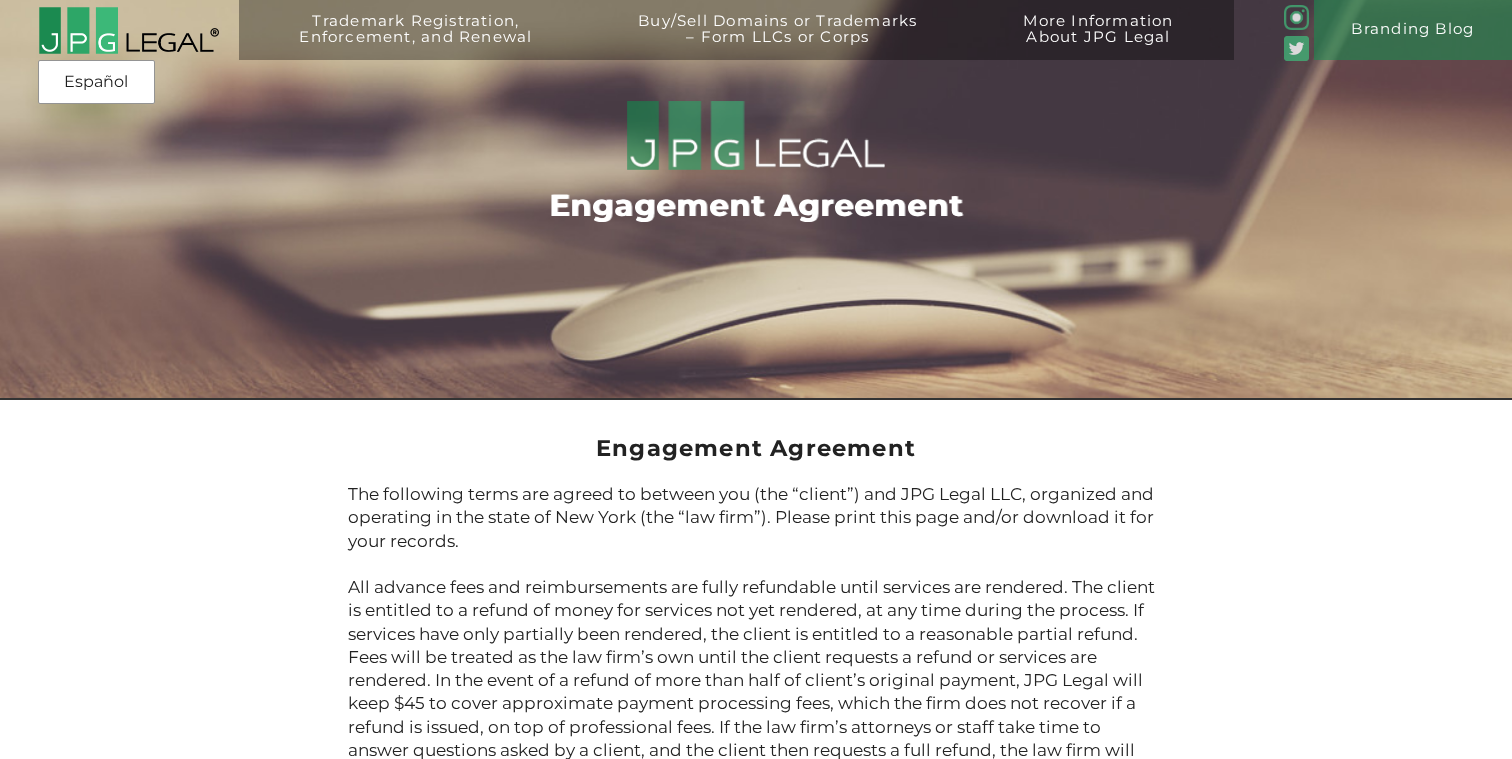 click on "The following terms are agreed to between you (the “client”) and JPG Legal LLC, organized and operating in the state of New York (the “law firm”). Please print this page and/or download it for your records.
2. The client acknowledges that the law firm may currently represent, may have represented in the past, or may represent in the future, a competitor of the client or even a party legally adverse to the client. The client consents to representation in the aforementioned situations. Possible situations may include, but not be limited to, helping a competitor’s trademark application succeed even if that application’s success may weaken or dilute the client’s trademark, or strengthen a competitor’s legal case against the client. However, the law firm will not represent one client in a way that violates the law firm’s duties to any other current client, and will withdraw from representation in a matter where it believes it cannot in good conscience fully represent both clients." at bounding box center [756, 1483] 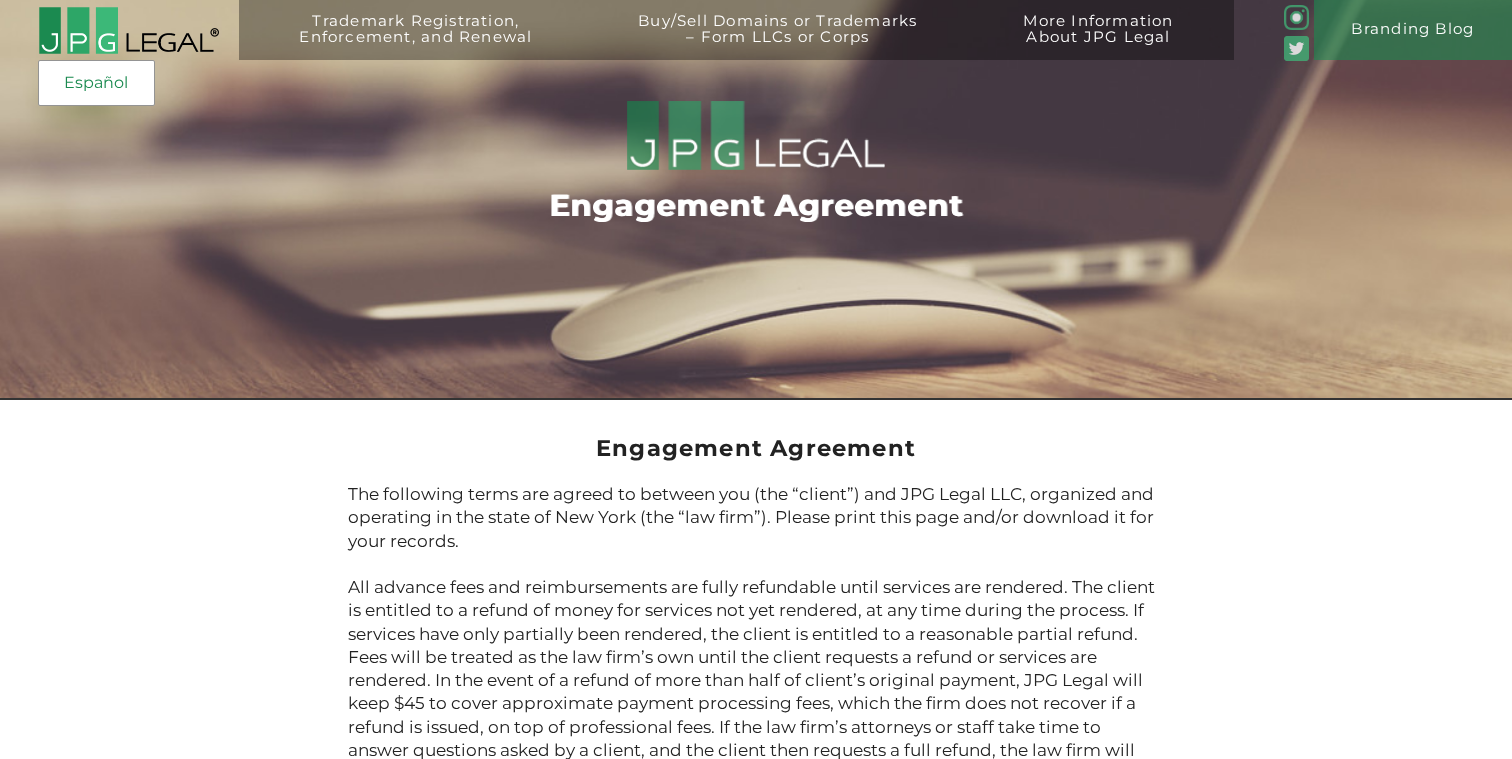 scroll, scrollTop: 0, scrollLeft: 0, axis: both 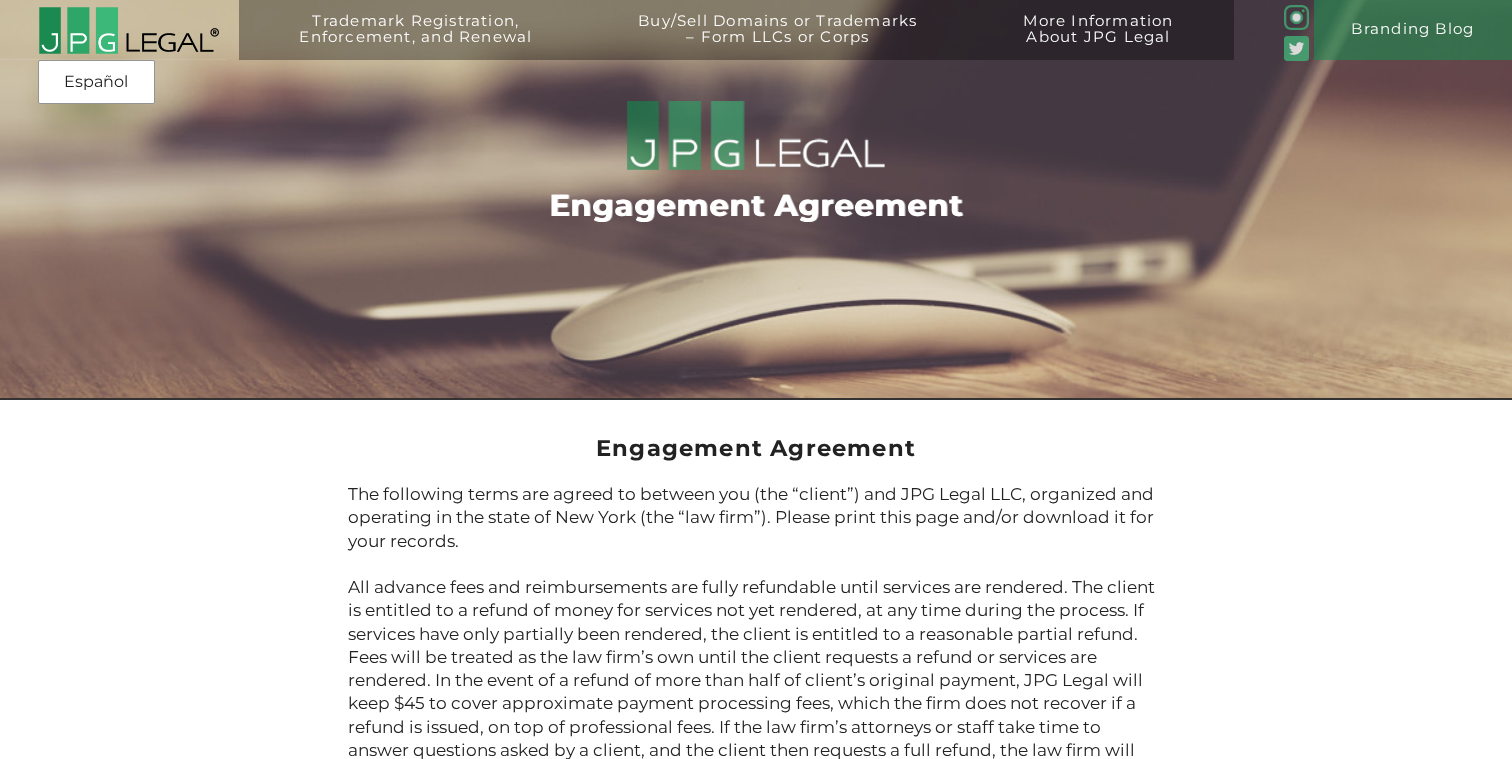 click at bounding box center [128, 30] 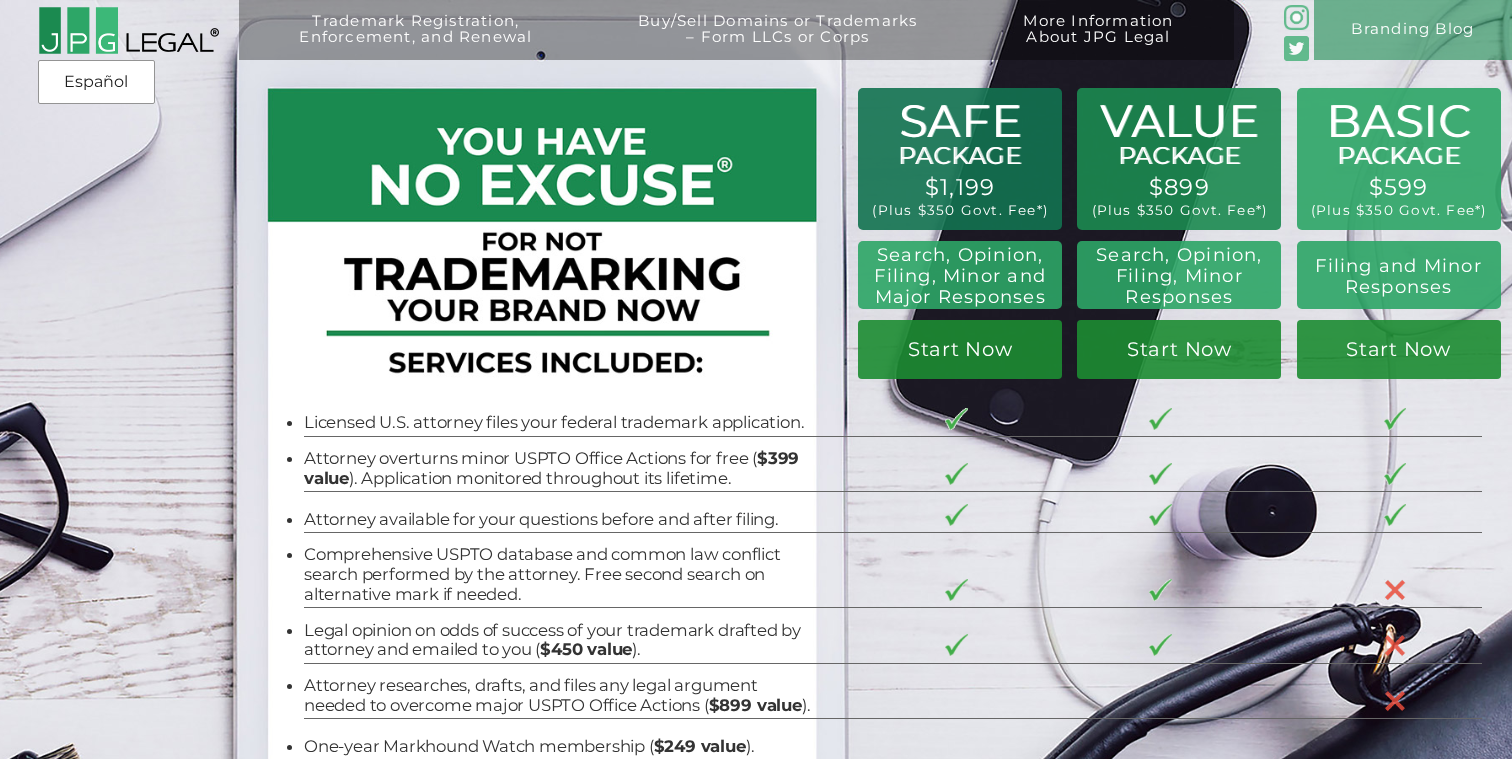 scroll, scrollTop: 0, scrollLeft: 0, axis: both 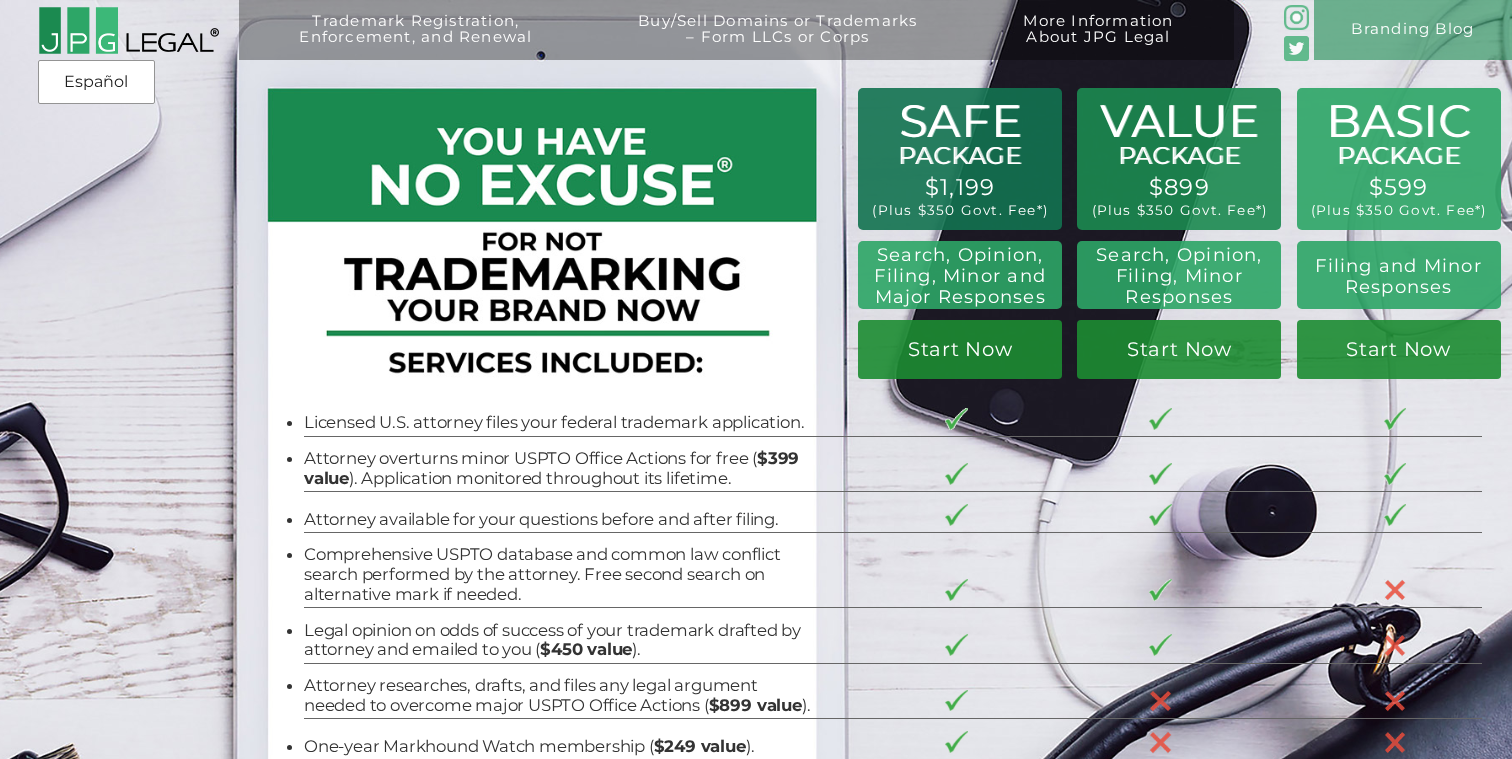 click on "BASIC
PACKAGE
$599
(Plus $350 Govt. Fee*)
Filing and Minor Responses
Start Now
VALUE
PACKAGE
$899
(Plus $350 Govt. Fee*)
Search, Opinion, Filing, Minor Responses
Start Now
SAFE
PACKAGE
$1,199
(Plus $350 Govt. Fee*)
Search, Opinion, Filing, Minor and Major Responses
Start Now
Licensed U.S. attorney files your federal trademark application.
Attorney overturns minor USPTO Office Actions for free ( $399 value ). Application monitored throughout its lifetime.
Attorney available for your questions before and after filing.
Comprehensive USPTO database and common law conflict search performed by the attorney. Free second search on alternative mark if needed.
Legal opinion on odds of success of your trademark drafted by attorney and emailed to you ( $450 value ).
$899 value )." at bounding box center (756, 453) 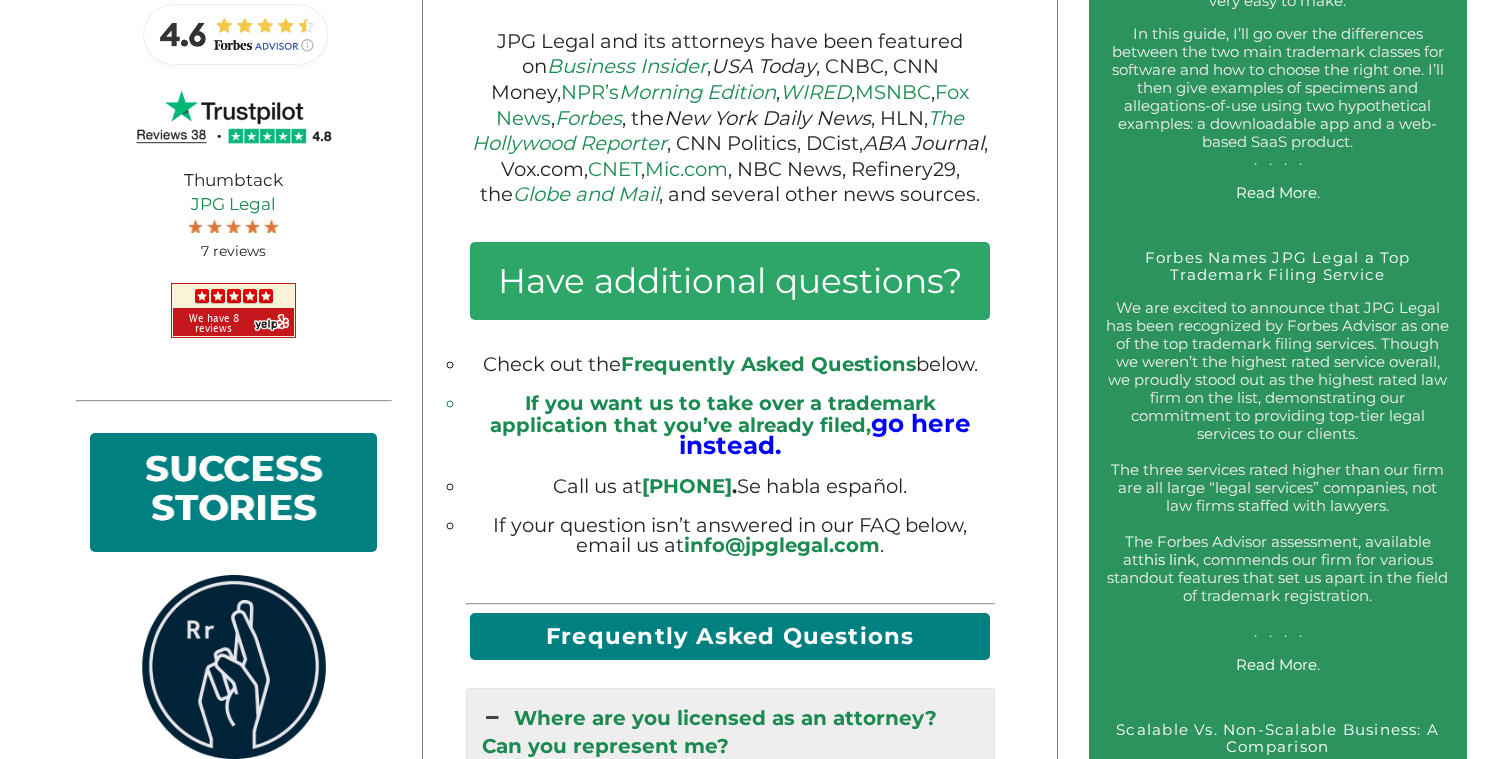 scroll, scrollTop: 1248, scrollLeft: 0, axis: vertical 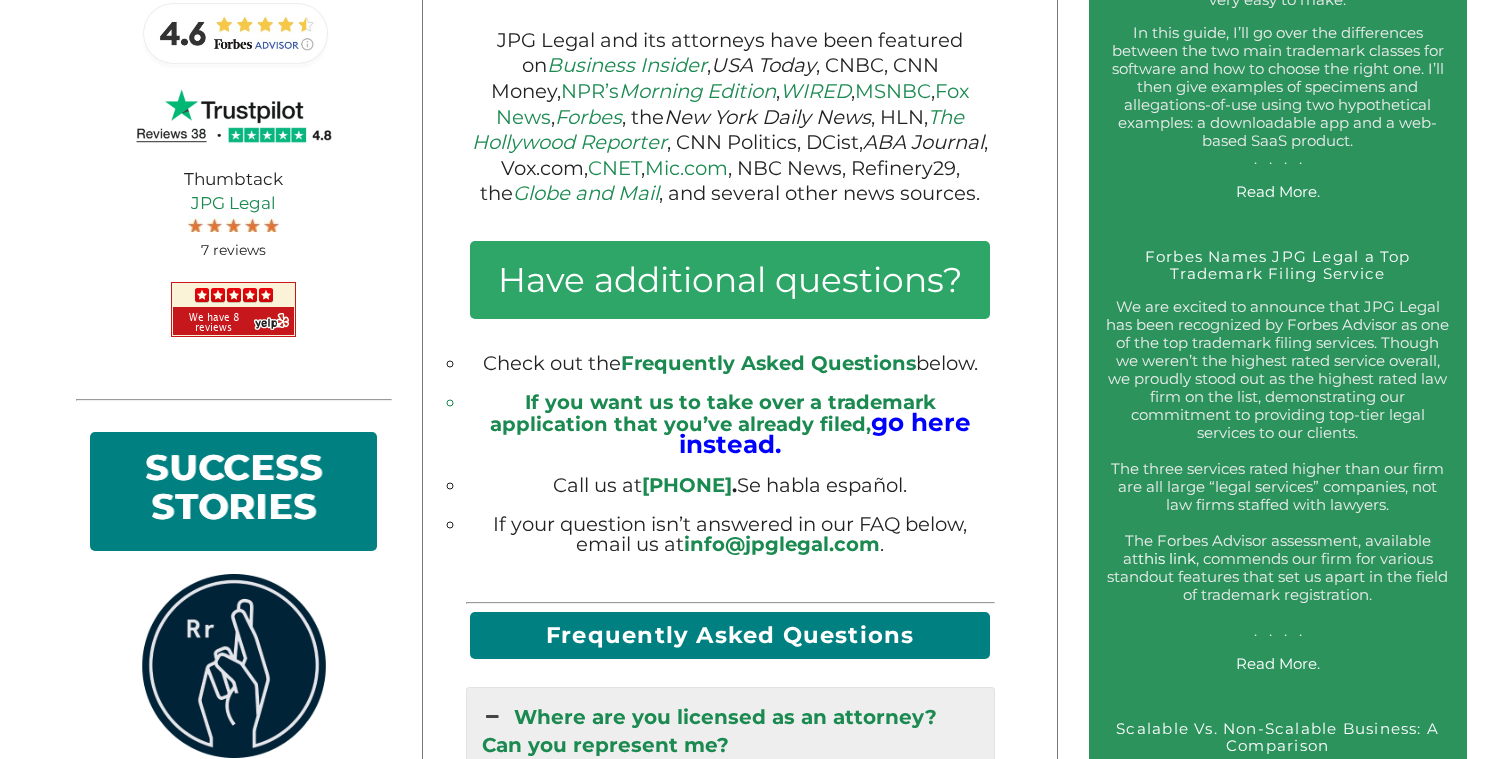 click on "If you want us to take over a trademark application that you’ve already filed,  go here instead." at bounding box center (730, 424) 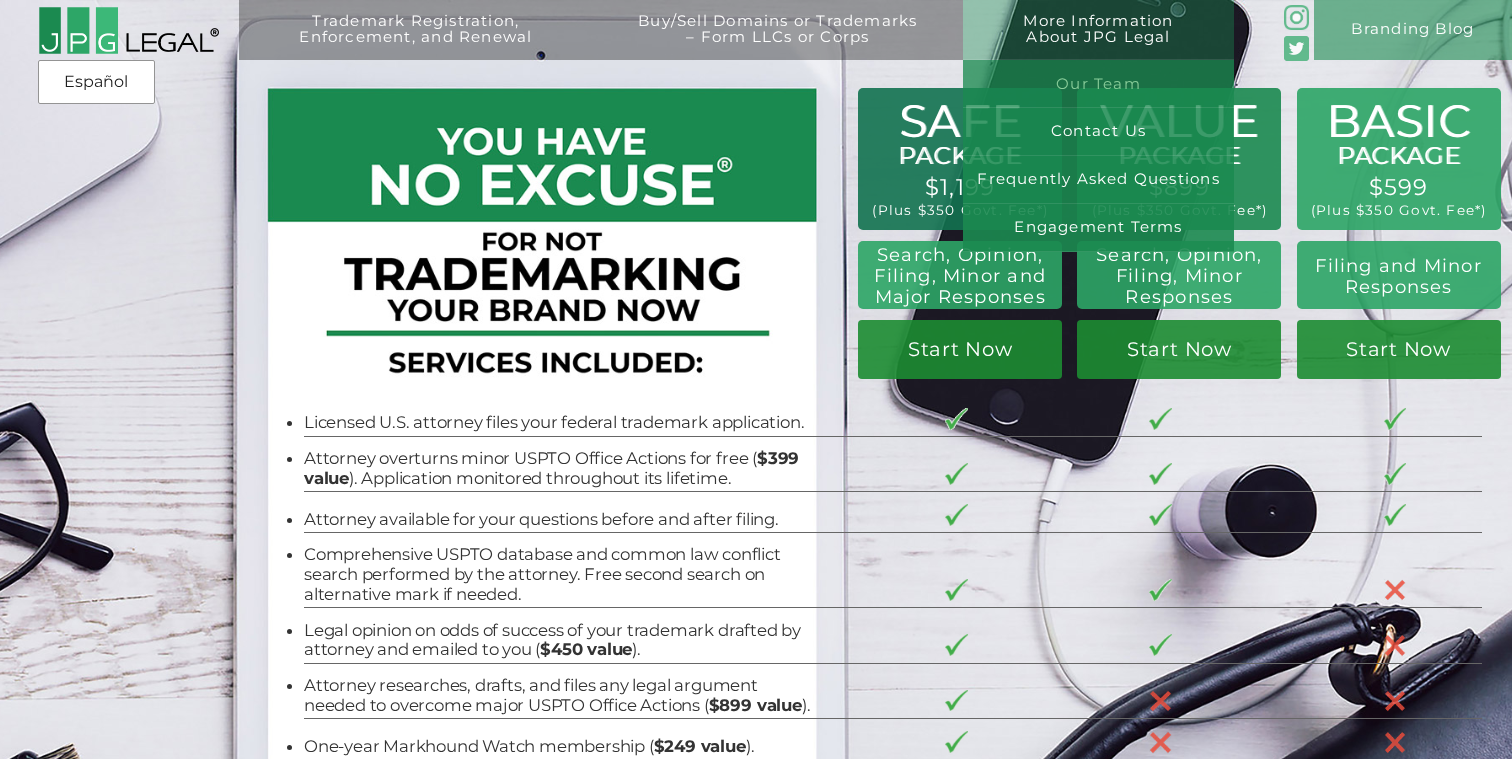scroll, scrollTop: 0, scrollLeft: 0, axis: both 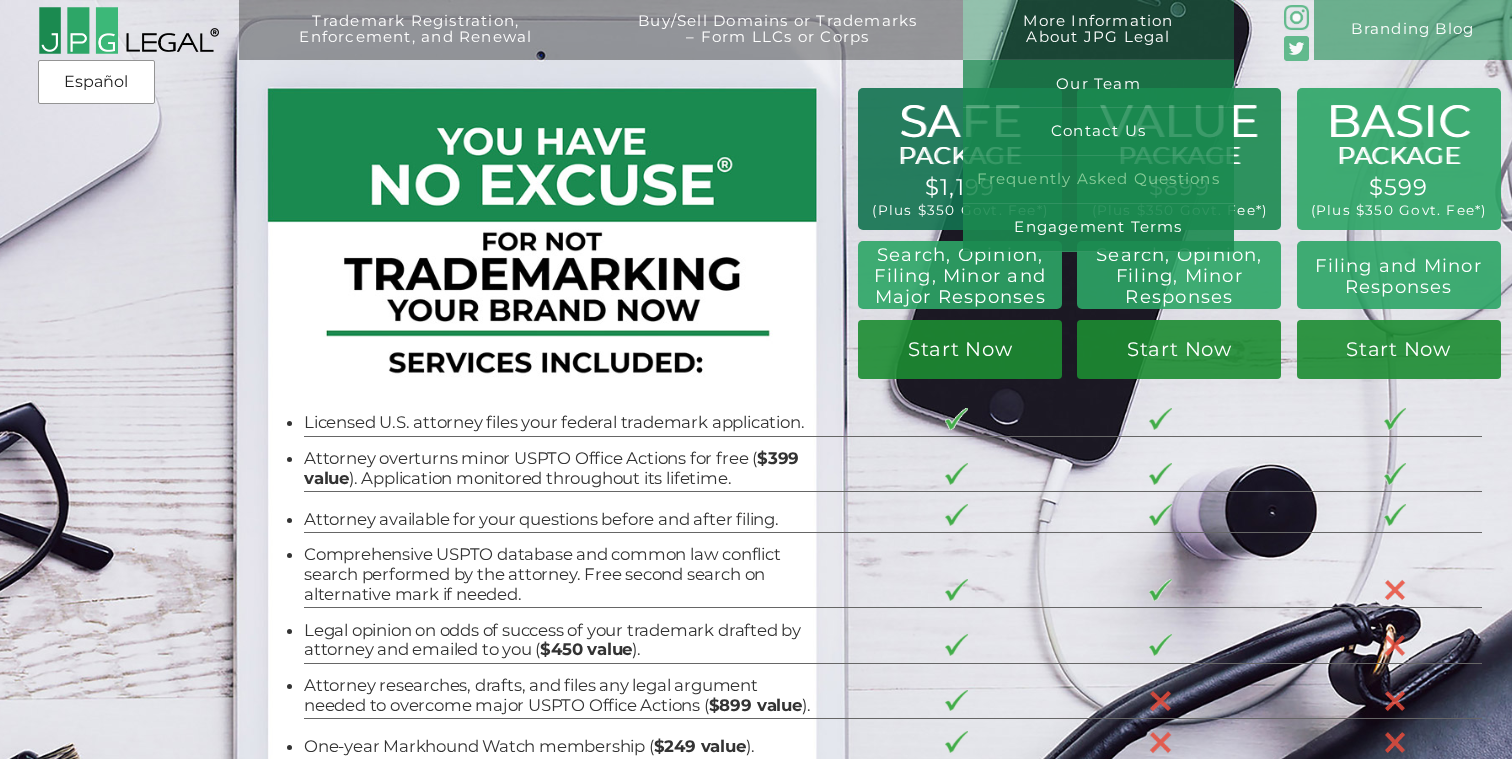 click on "Frequently Asked Questions" at bounding box center [1098, 180] 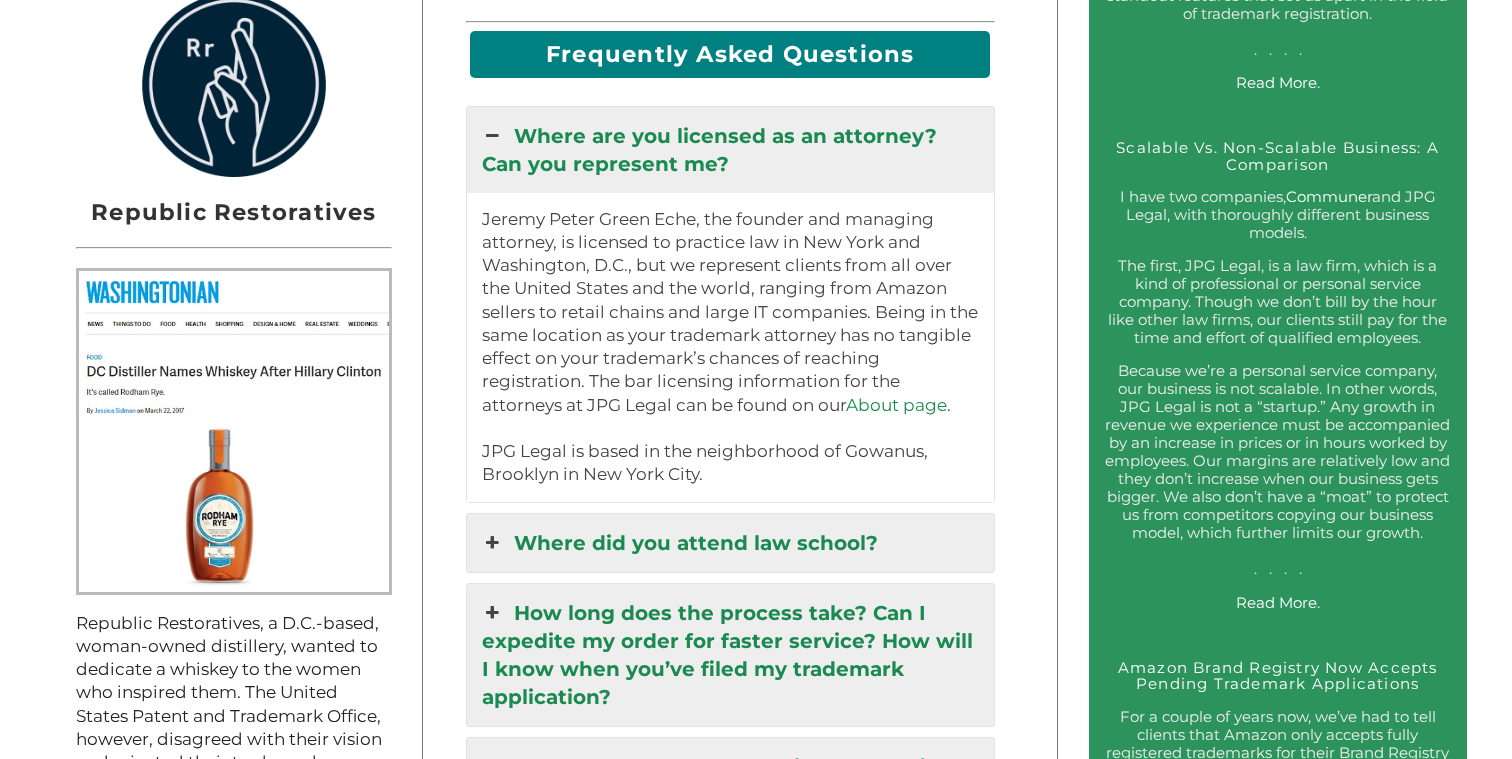 click on "Where are you licensed as an attorney? Can you represent me?" at bounding box center (730, 150) 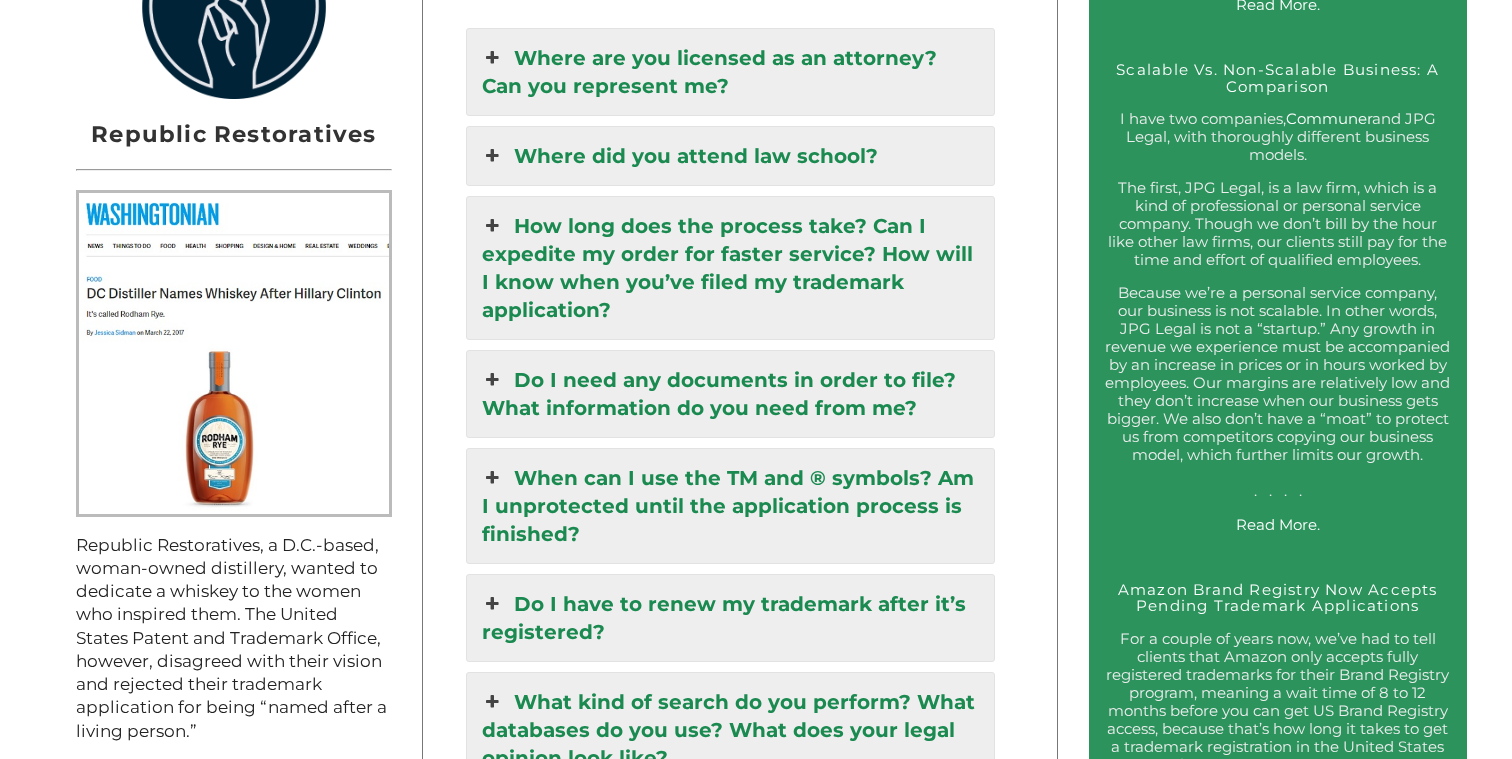 scroll, scrollTop: 1929, scrollLeft: 0, axis: vertical 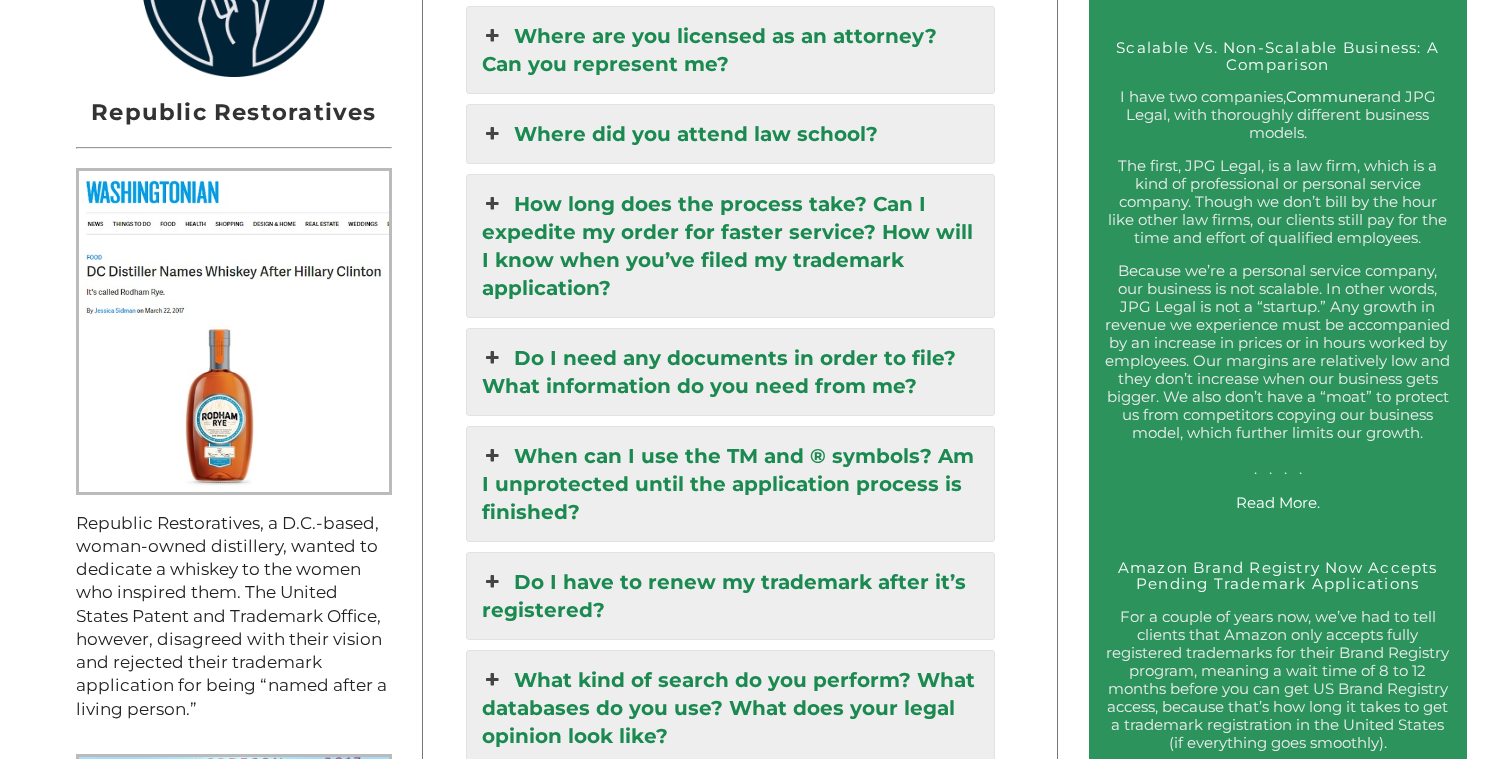 click on "How long does the process take? Can I expedite my order for faster service? How will I know when you’ve filed my trademark application?" at bounding box center (730, 246) 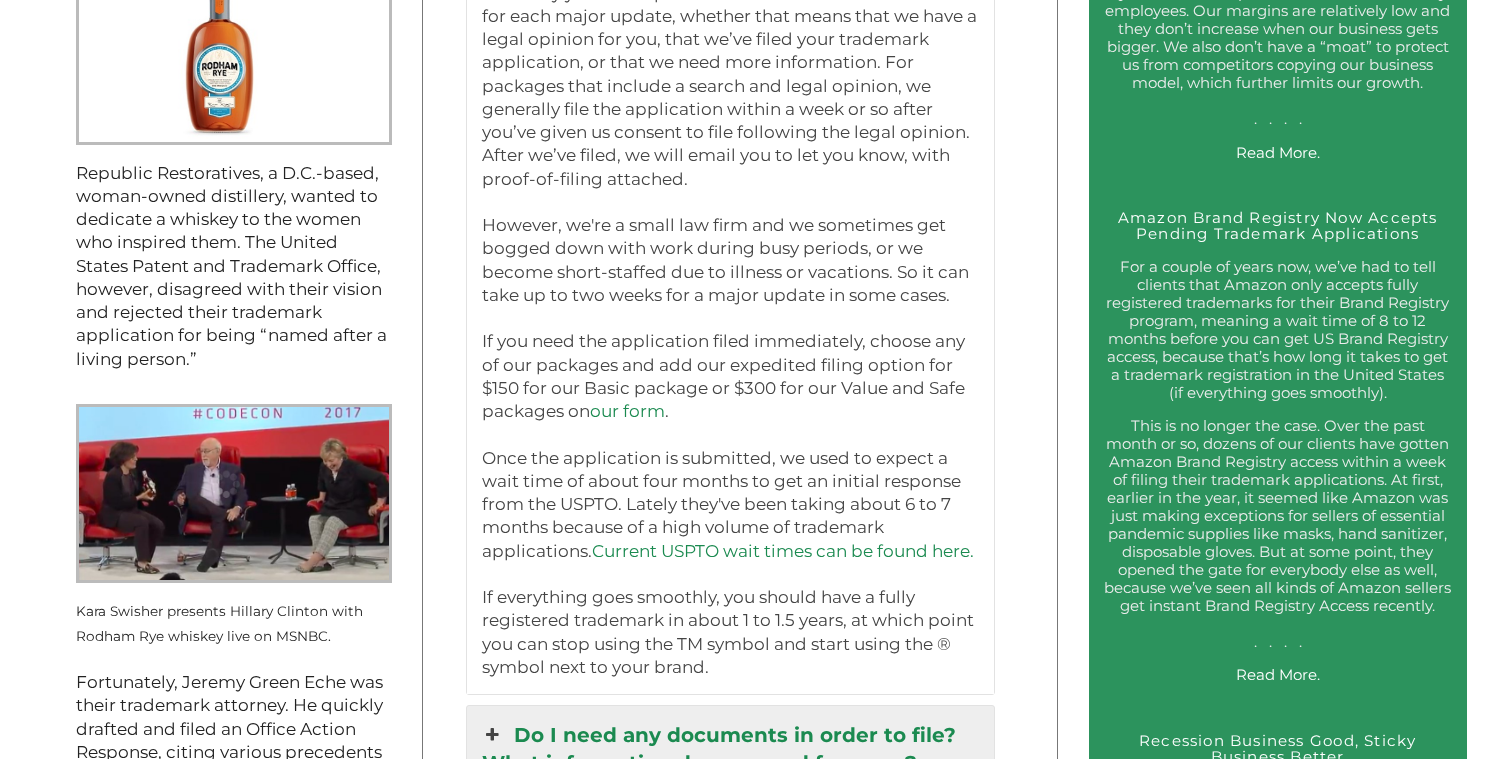 scroll, scrollTop: 2279, scrollLeft: 0, axis: vertical 